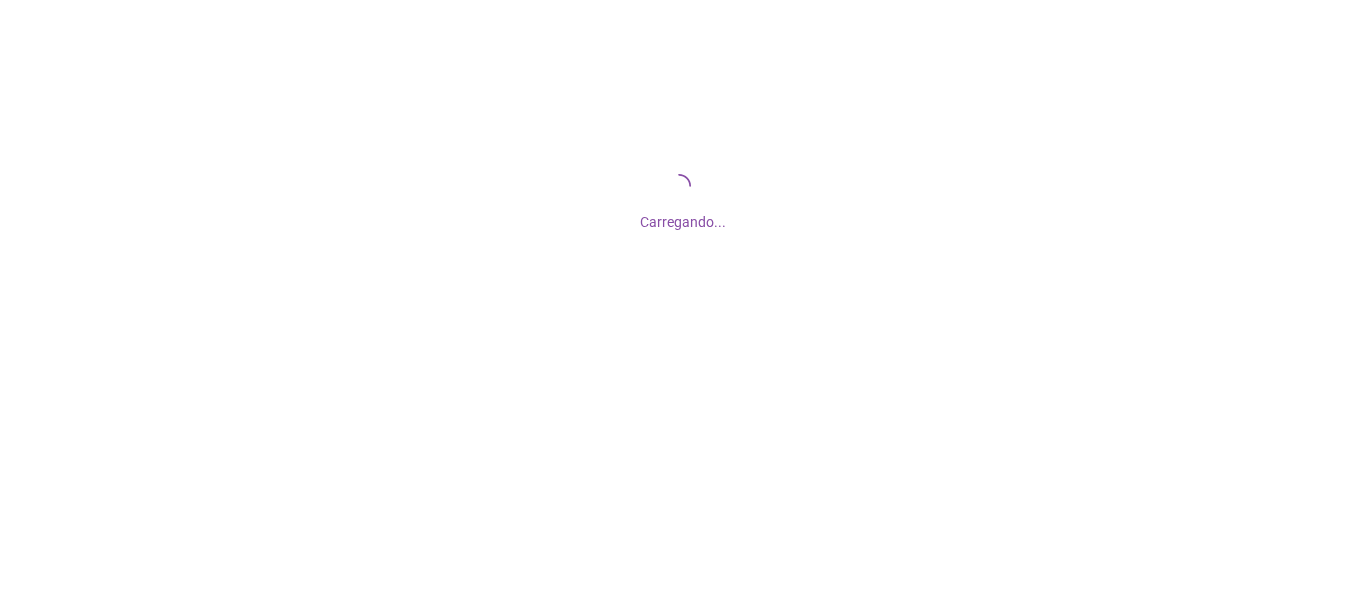 scroll, scrollTop: 0, scrollLeft: 0, axis: both 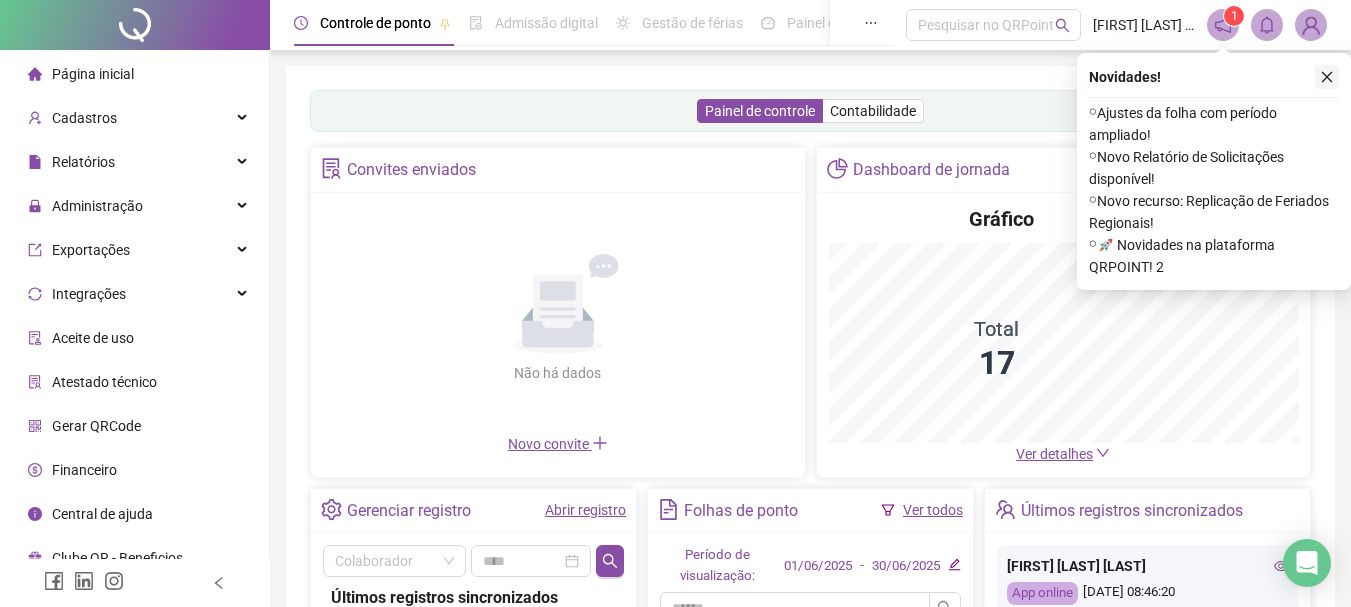 click 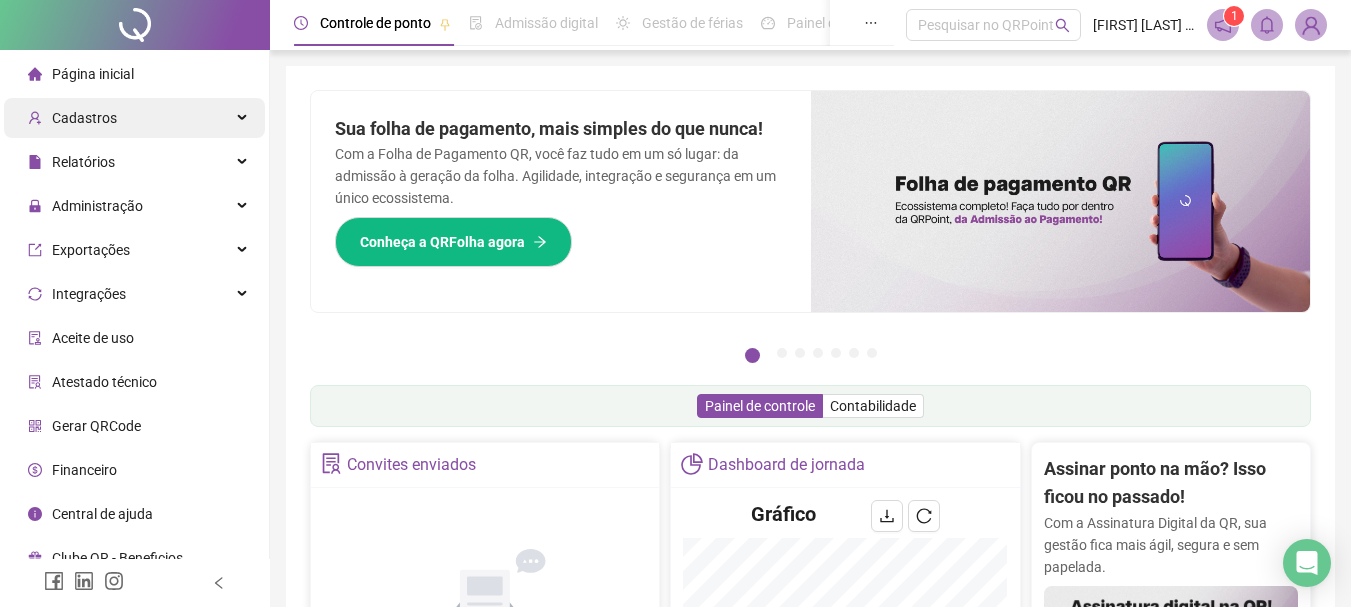 click on "Cadastros" at bounding box center [134, 118] 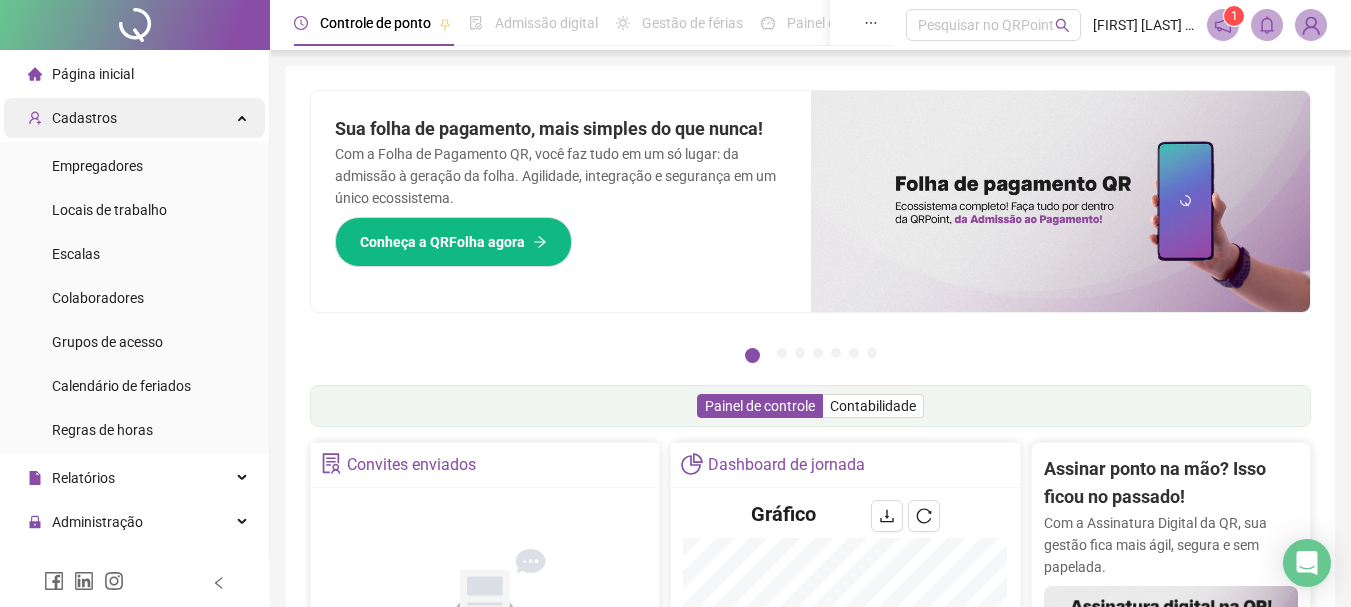 click on "Cadastros" at bounding box center (134, 118) 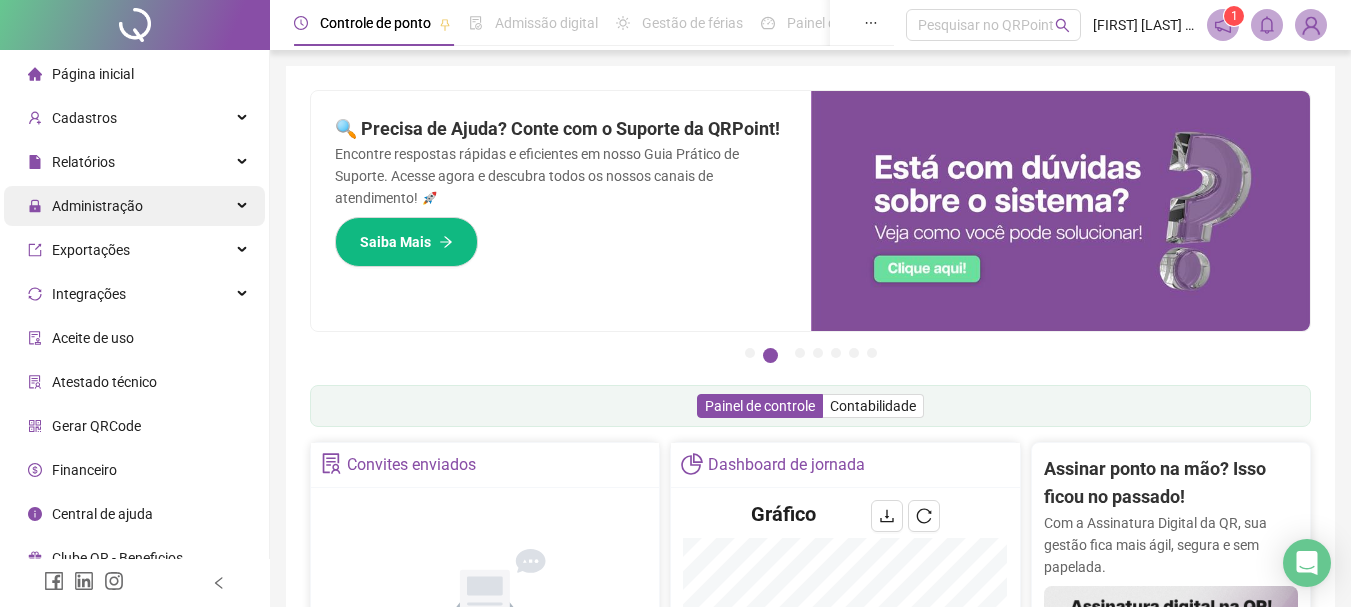 click on "Administração" at bounding box center [134, 206] 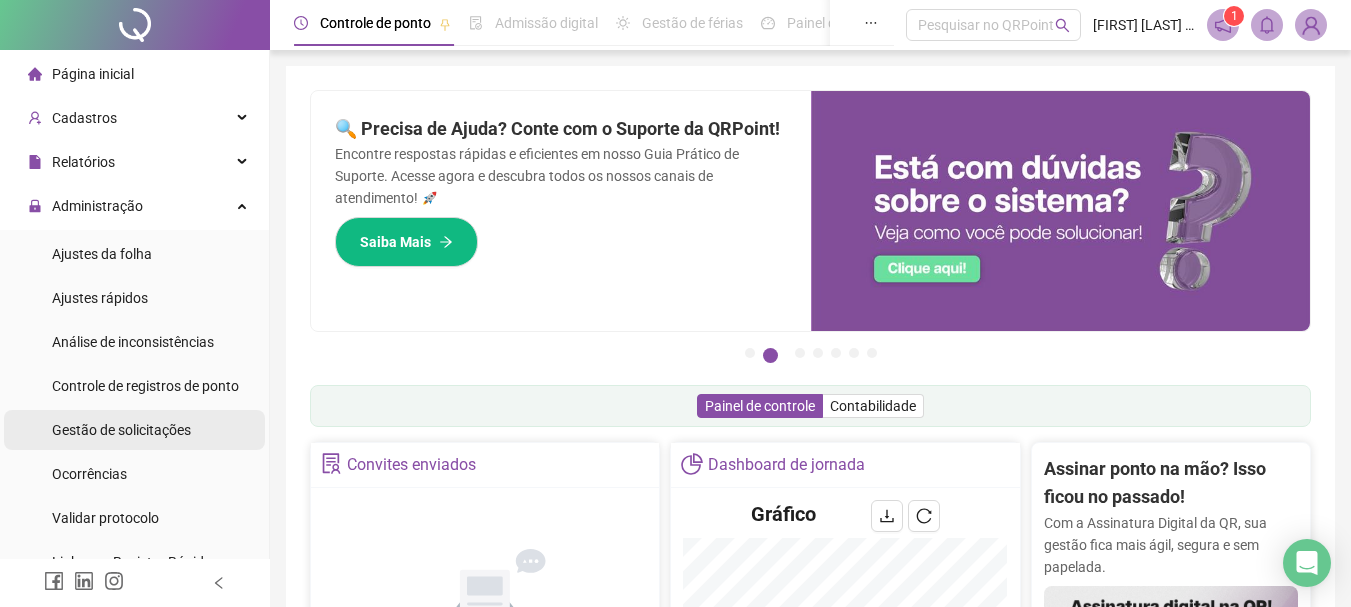 click on "Gestão de solicitações" at bounding box center (121, 430) 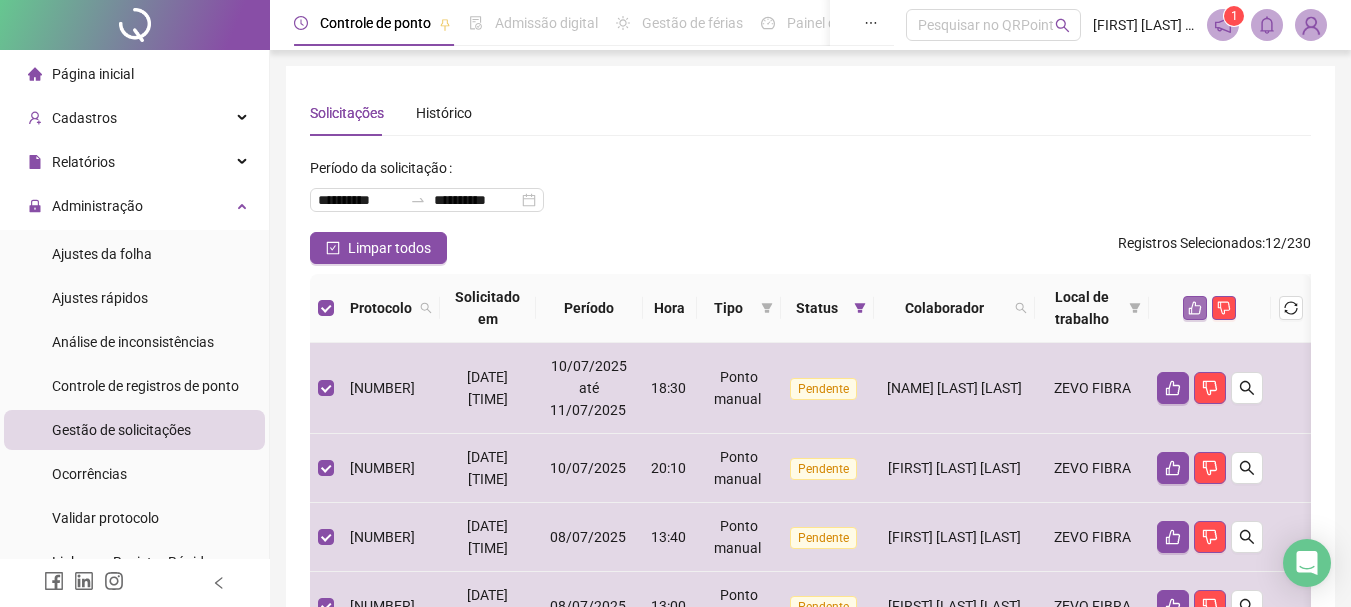 click 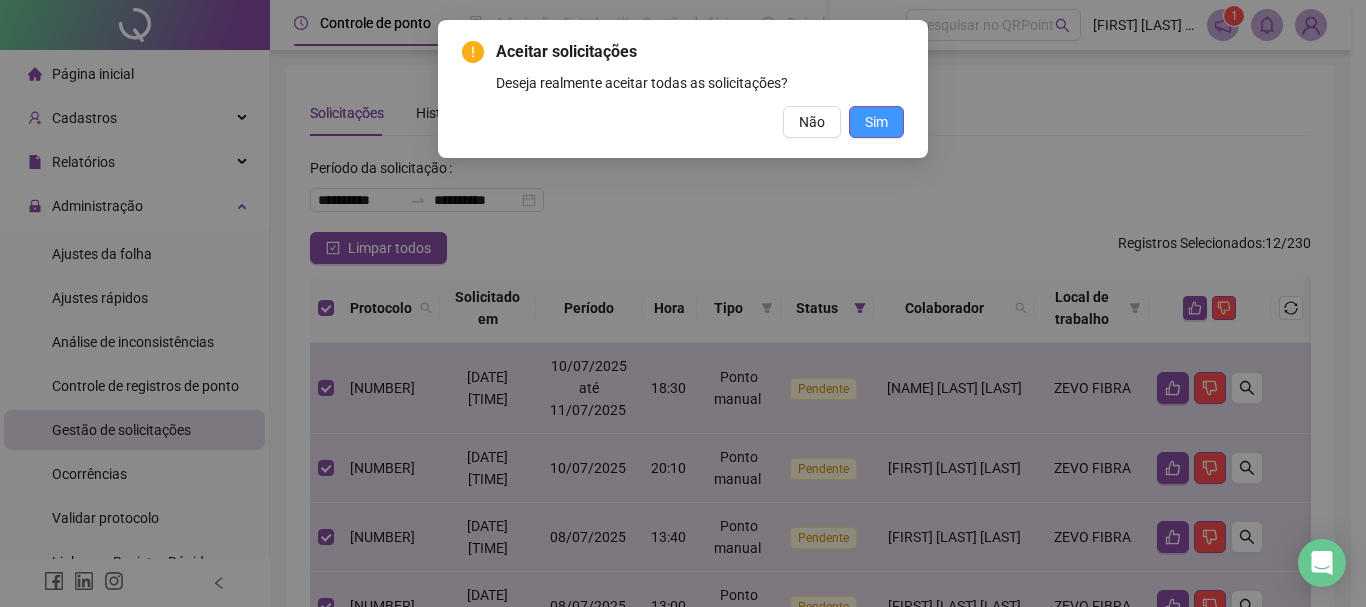 click on "Sim" at bounding box center [876, 122] 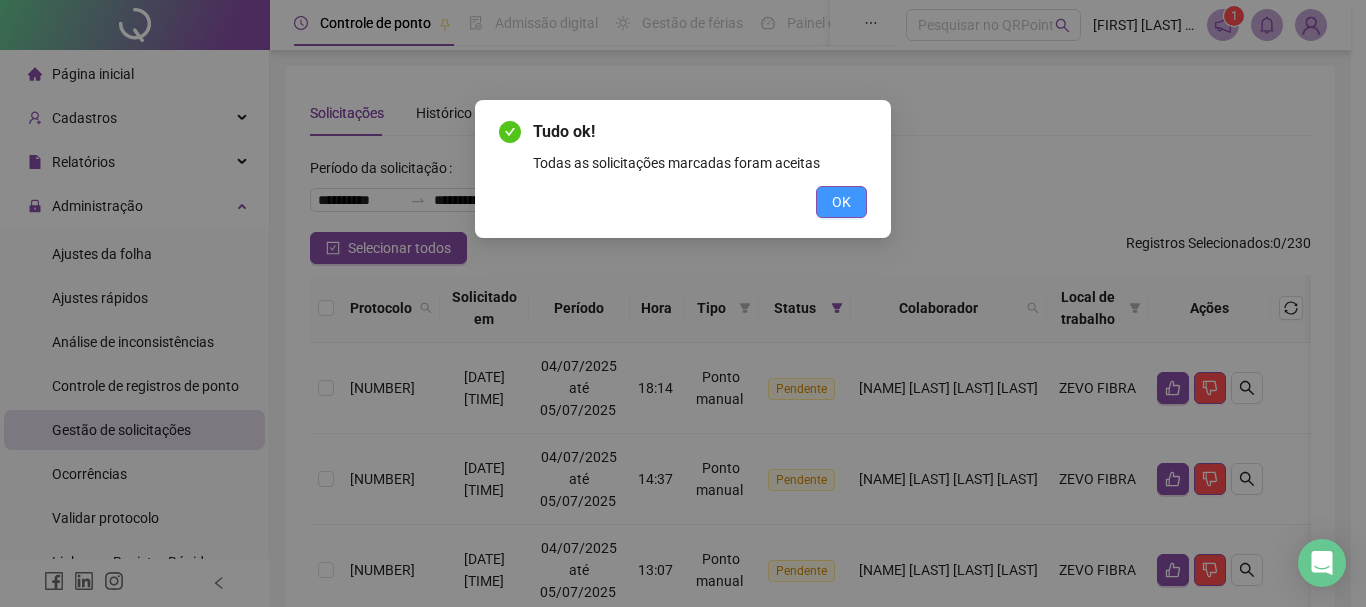 click on "OK" at bounding box center (841, 202) 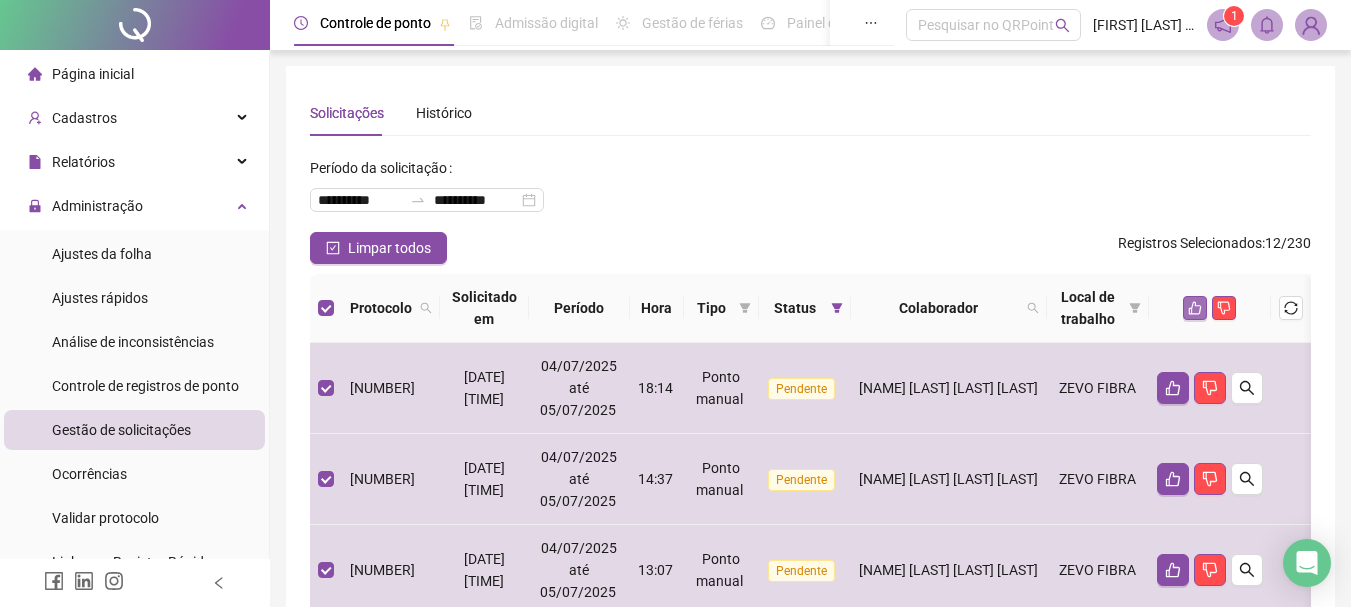 click 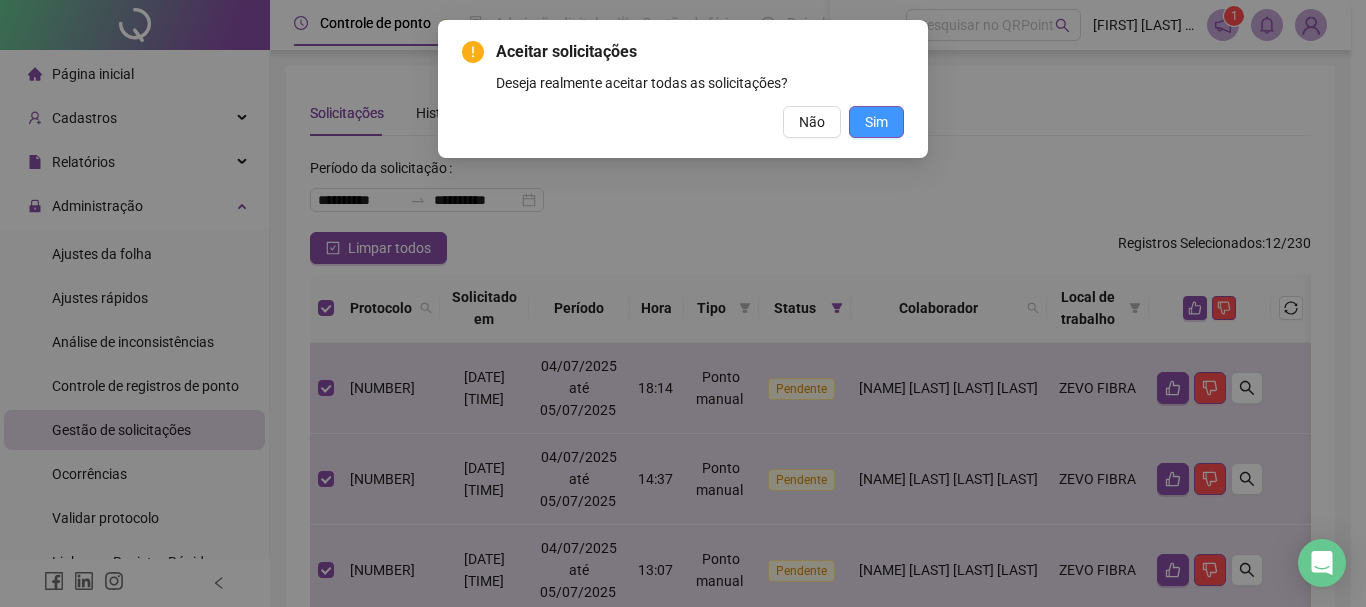 click on "Sim" at bounding box center [876, 122] 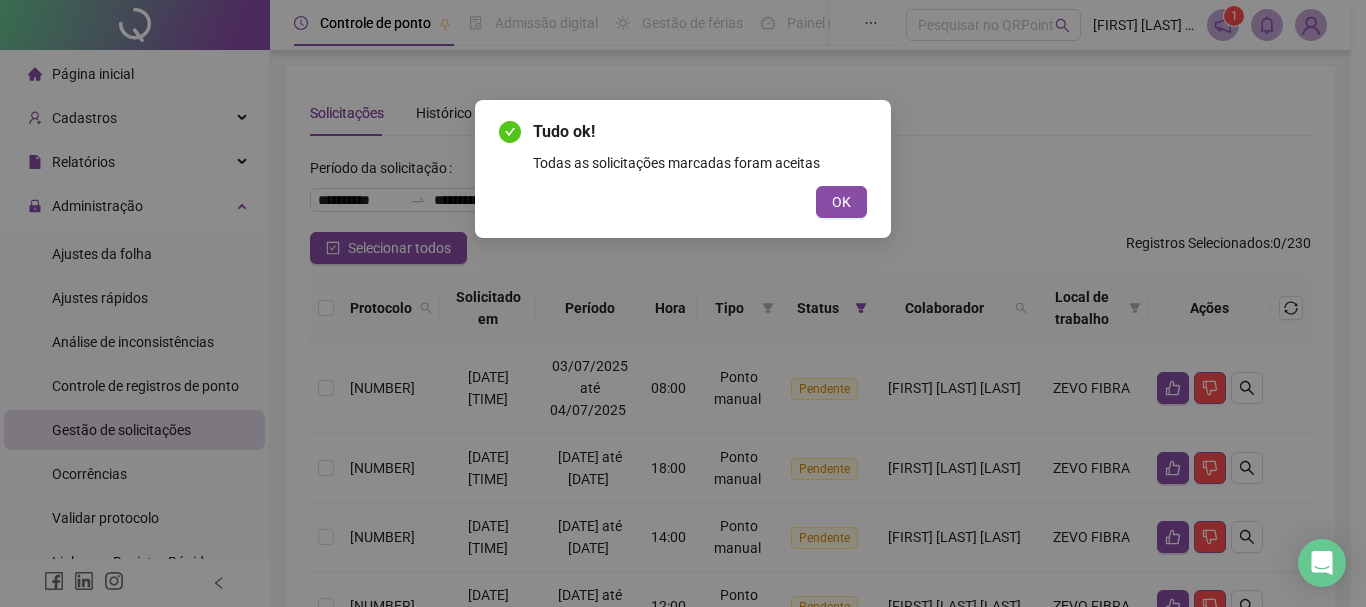 click on "Tudo ok! Todas as solicitações marcadas foram aceitas OK" at bounding box center [683, 169] 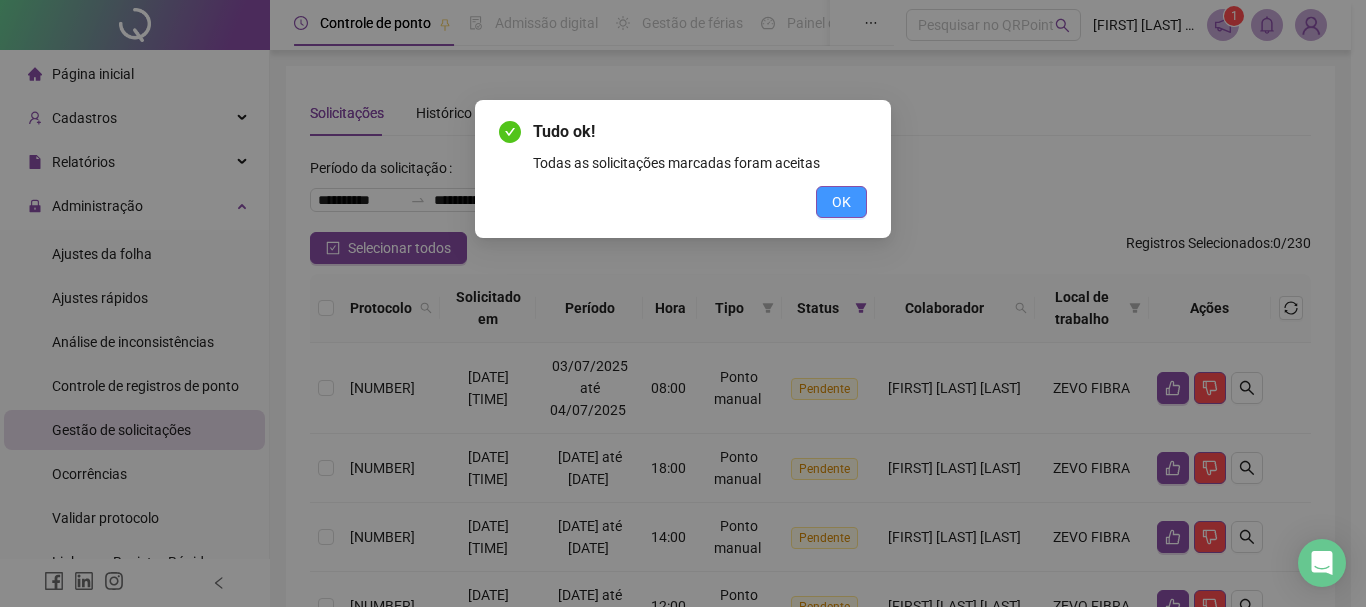 click on "OK" at bounding box center [841, 202] 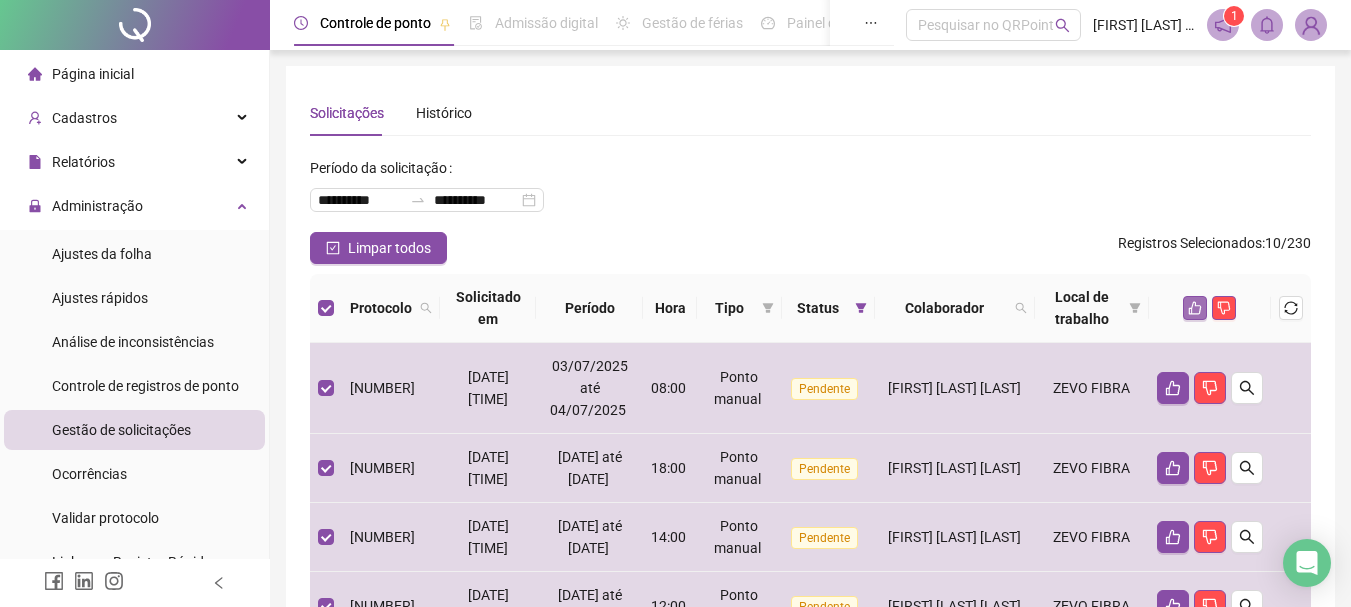 click at bounding box center (1195, 308) 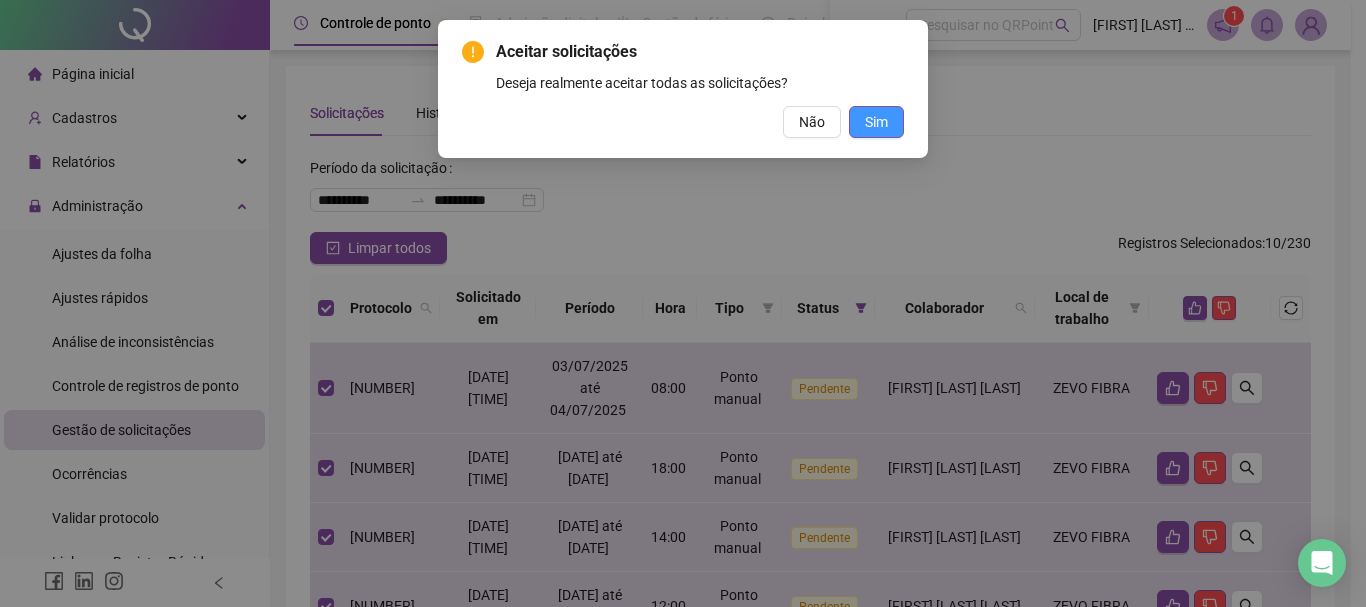 click on "Sim" at bounding box center [876, 122] 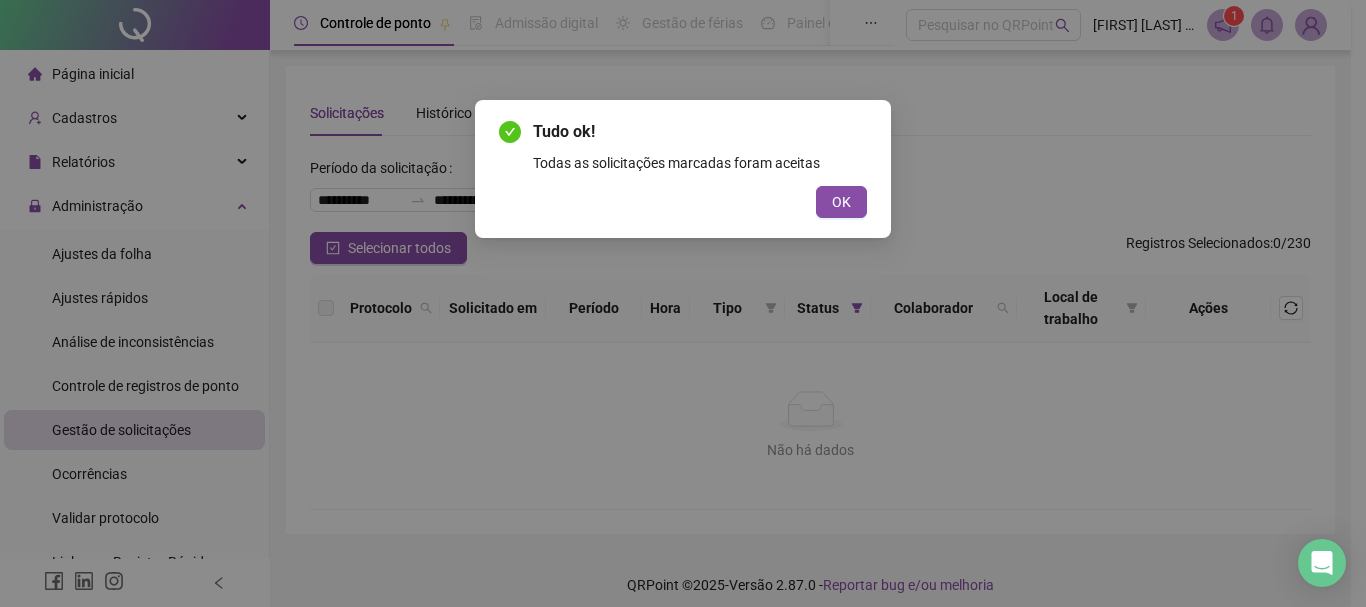 click on "Tudo ok! Todas as solicitações marcadas foram aceitas OK" at bounding box center (683, 169) 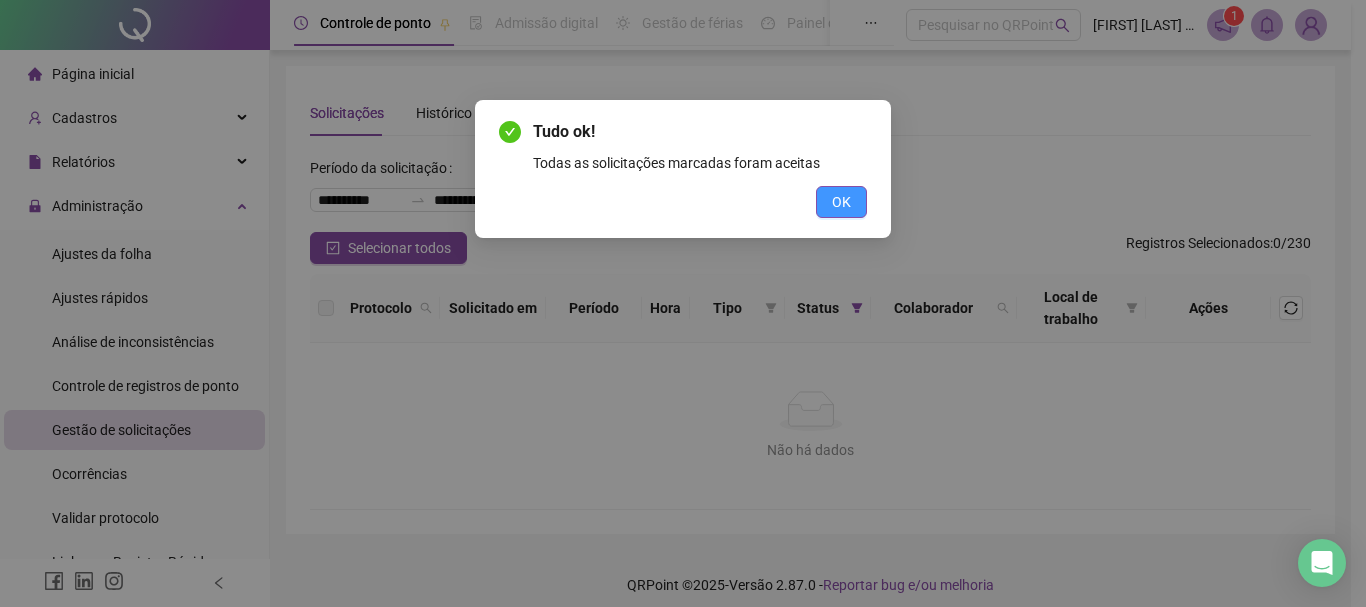 click on "OK" at bounding box center (841, 202) 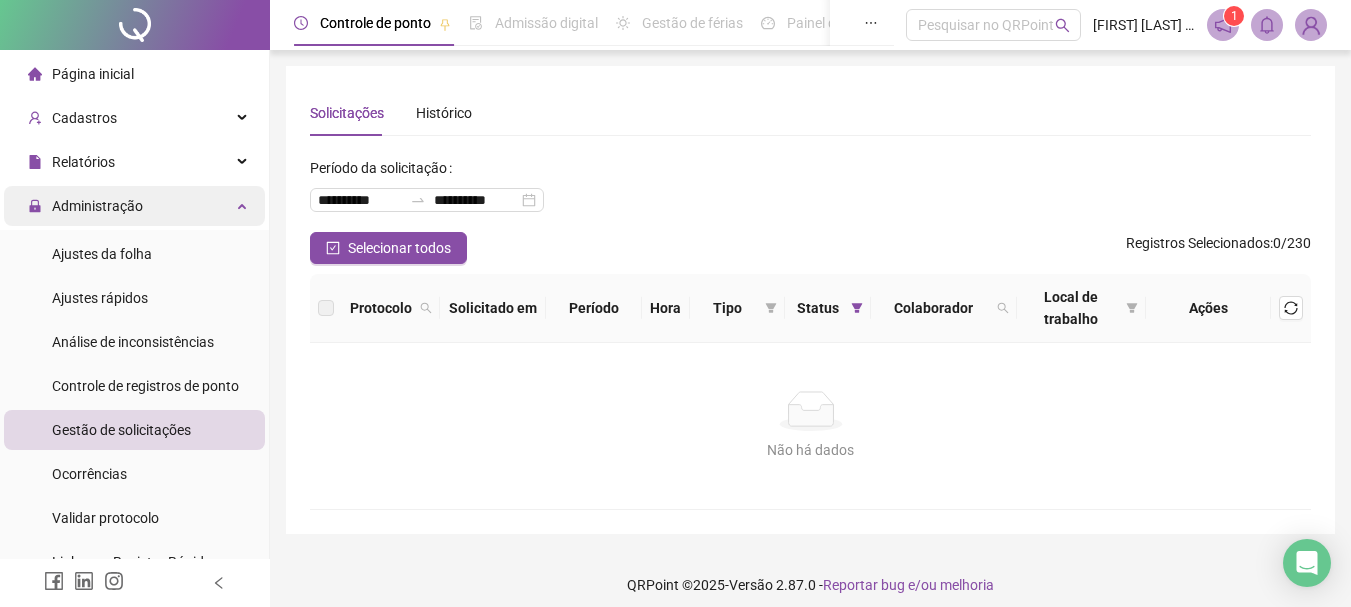 click on "Administração" at bounding box center (97, 206) 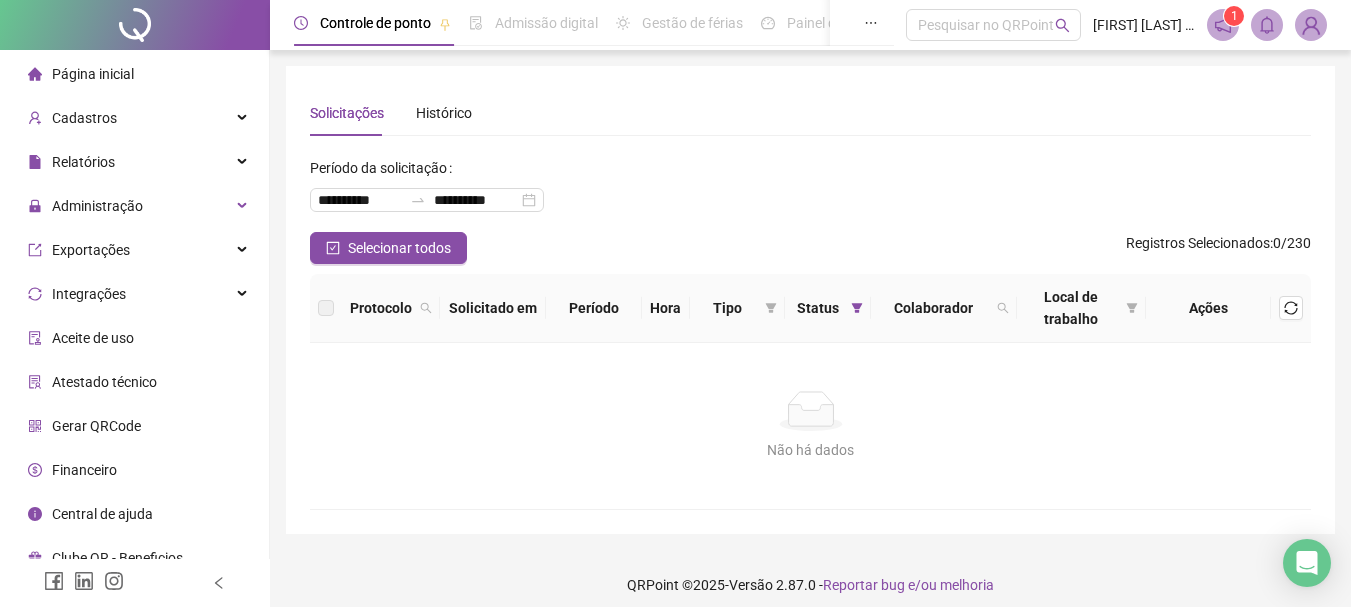 scroll, scrollTop: 13, scrollLeft: 0, axis: vertical 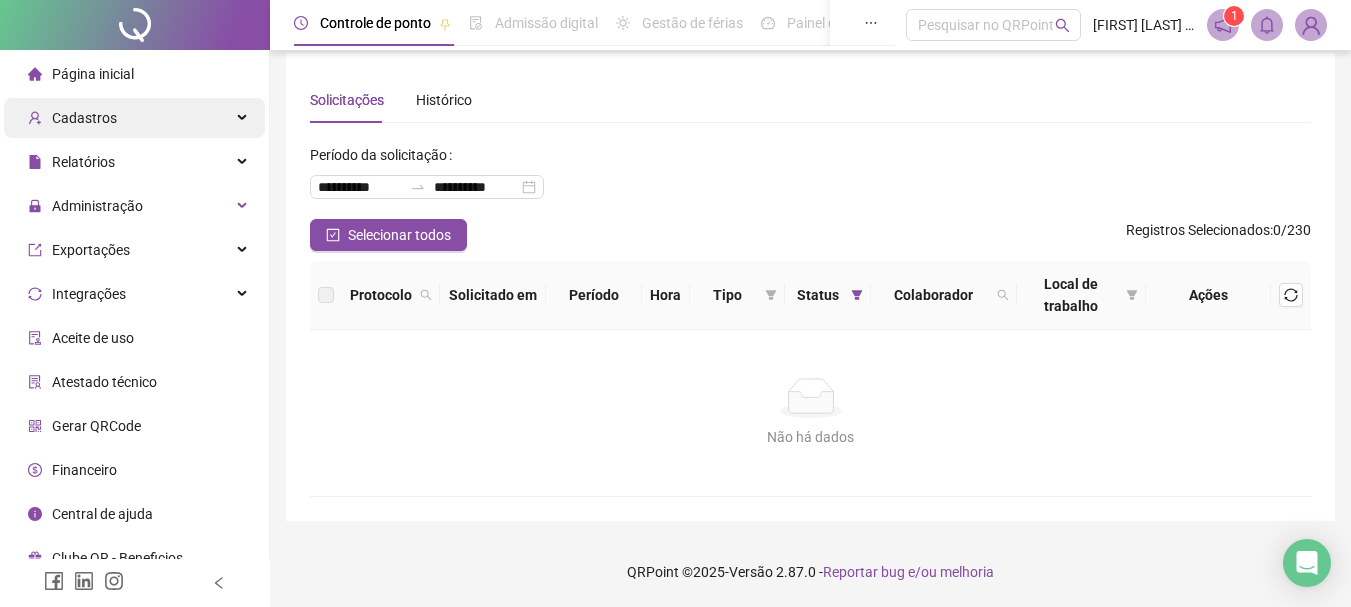 click on "Cadastros" at bounding box center (72, 118) 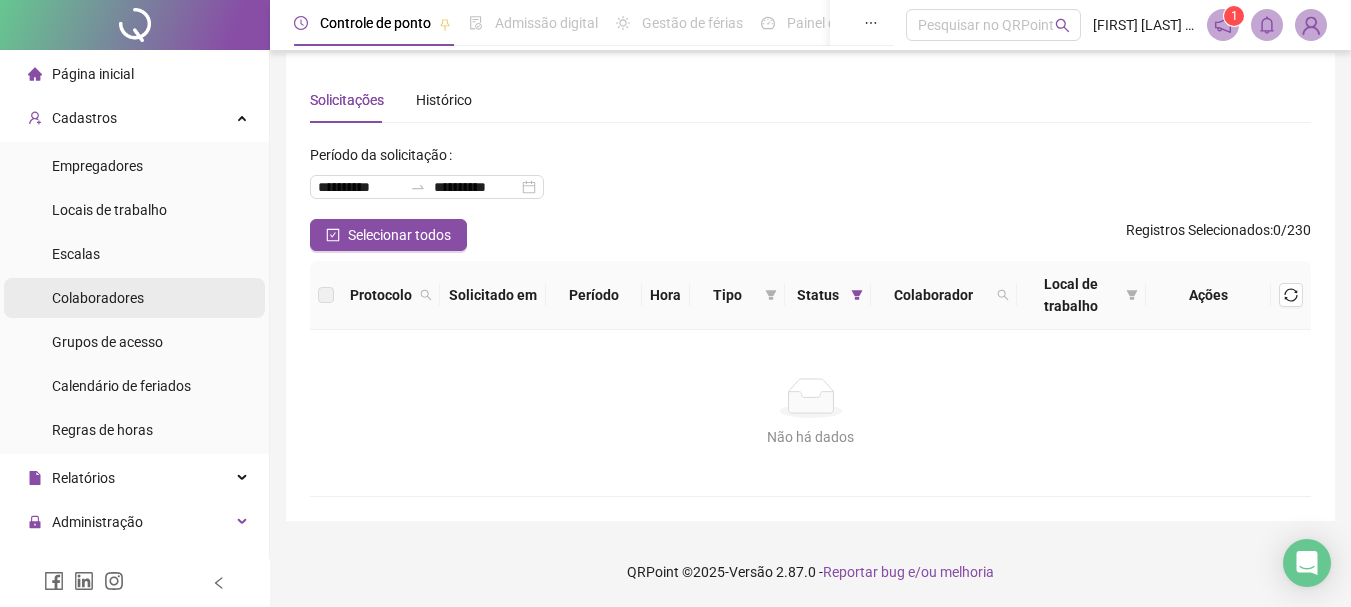 click on "Colaboradores" at bounding box center (134, 298) 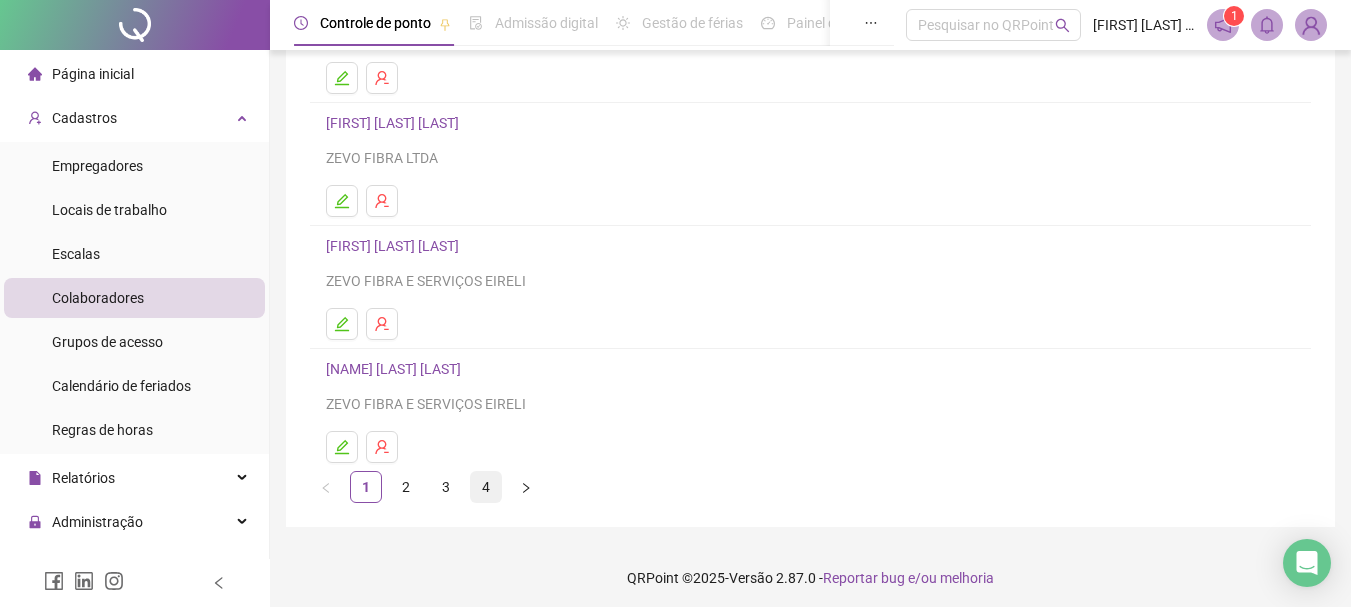 scroll, scrollTop: 360, scrollLeft: 0, axis: vertical 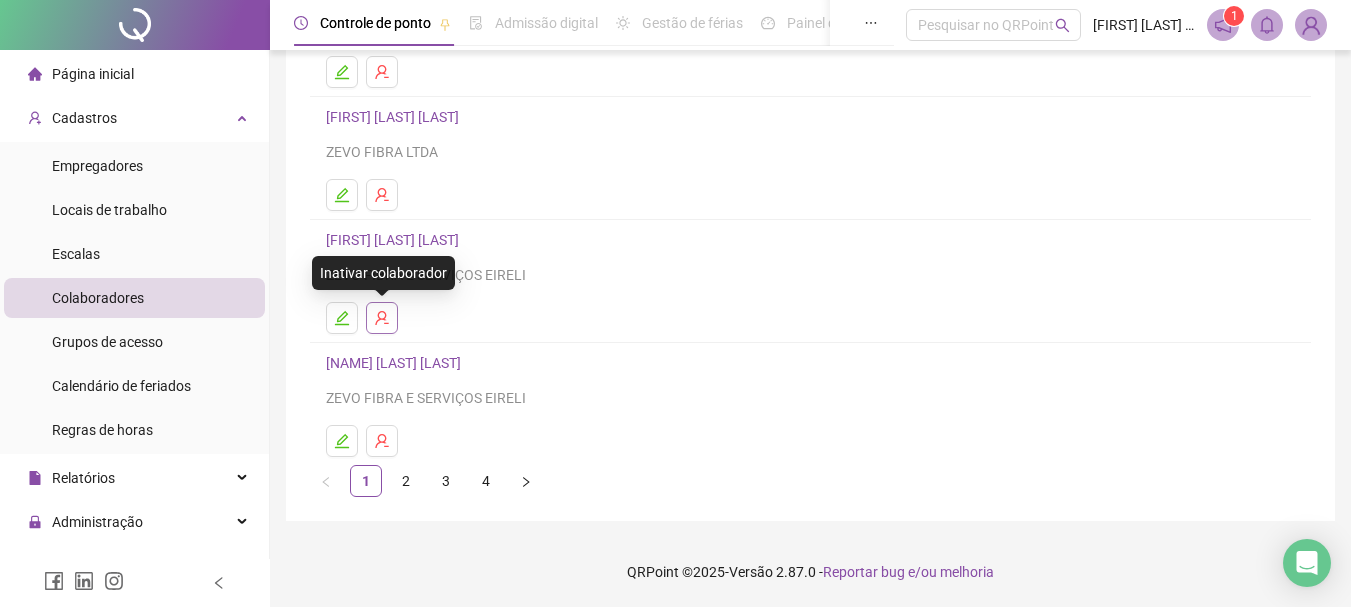 click at bounding box center [382, 318] 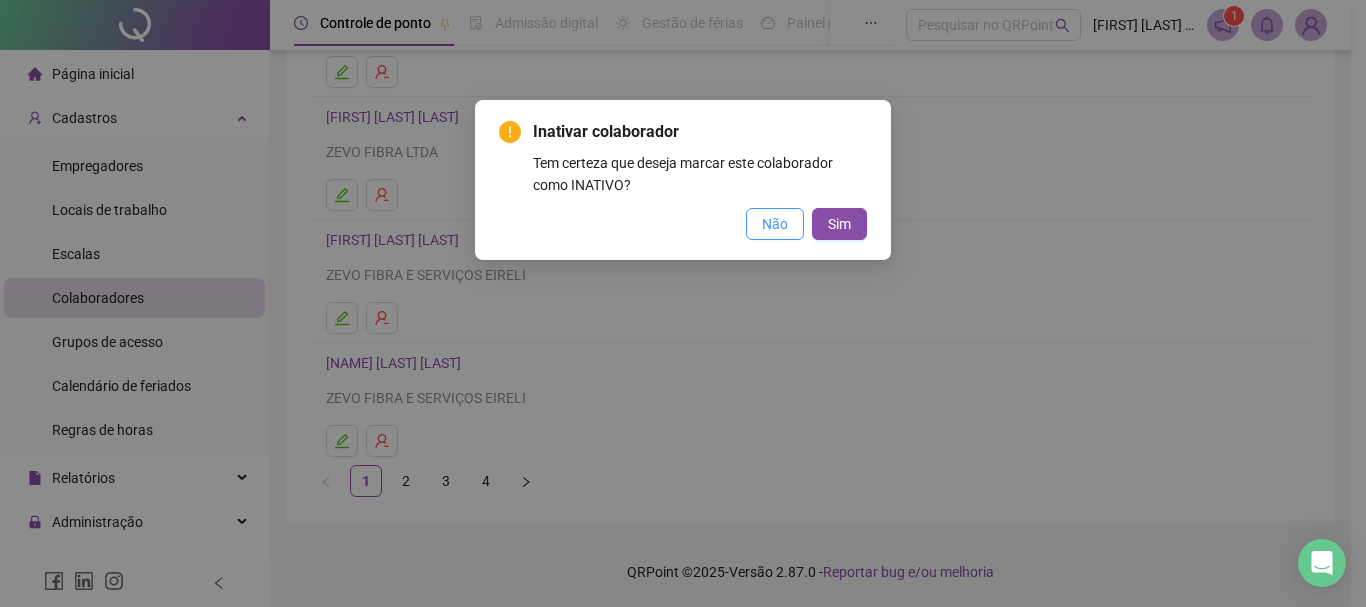 click on "Não" at bounding box center (775, 224) 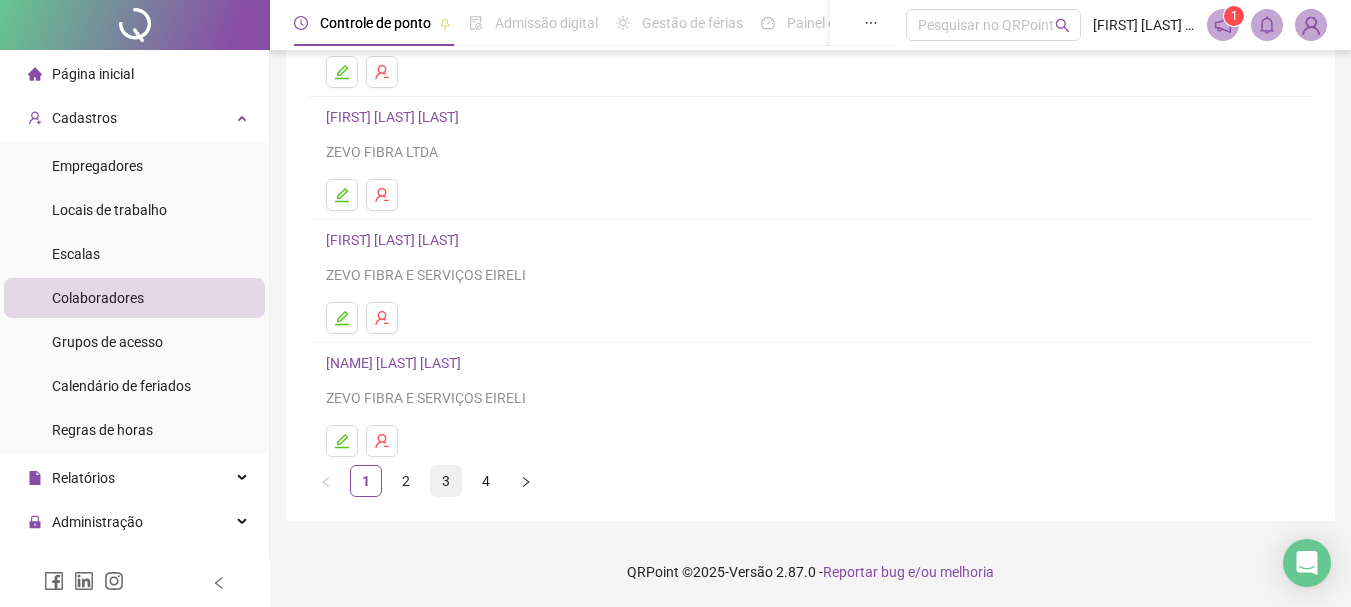 click on "3" at bounding box center [446, 481] 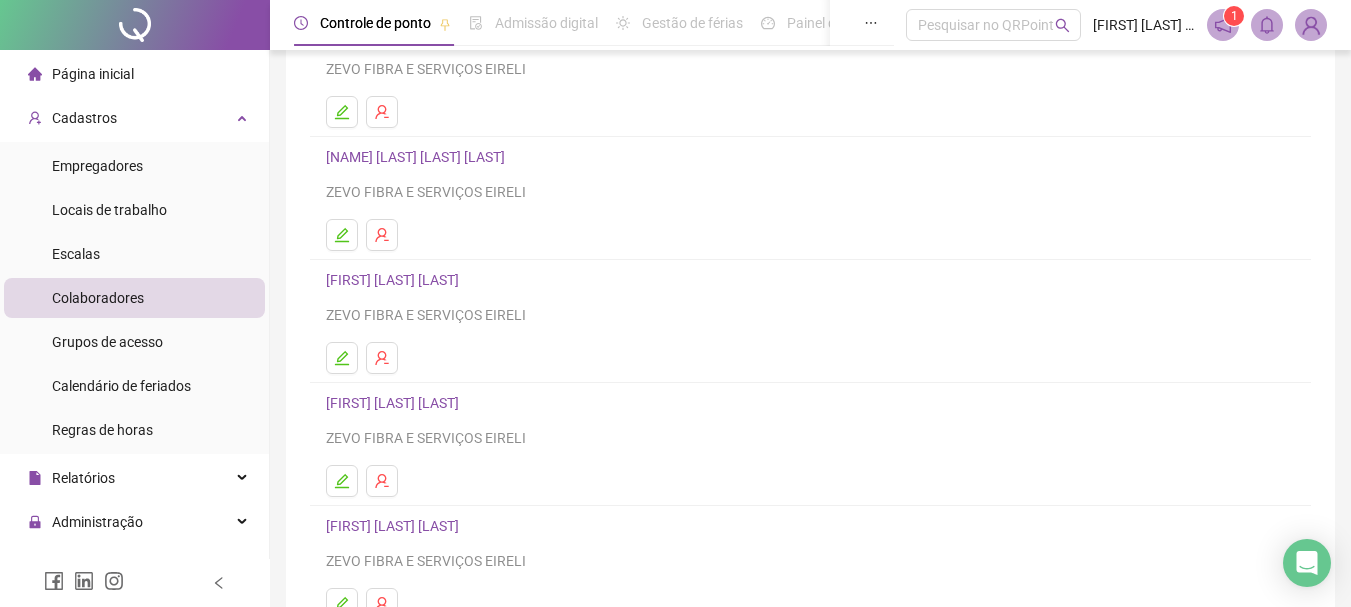 scroll, scrollTop: 360, scrollLeft: 0, axis: vertical 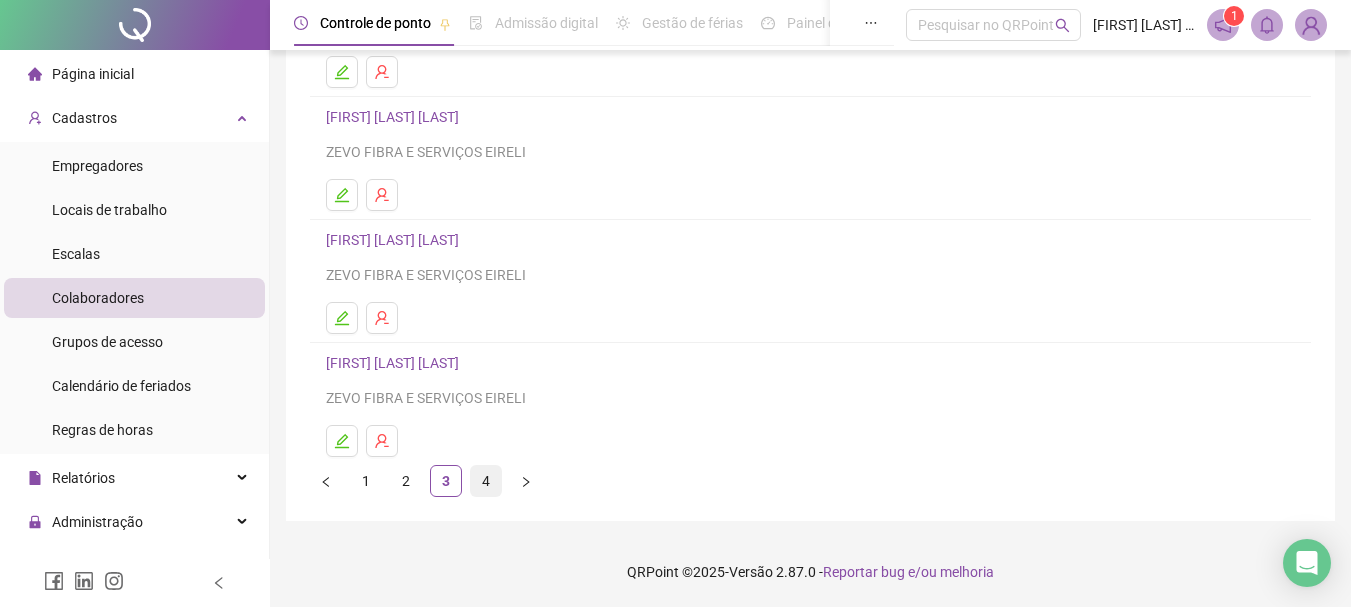 click on "4" at bounding box center [486, 481] 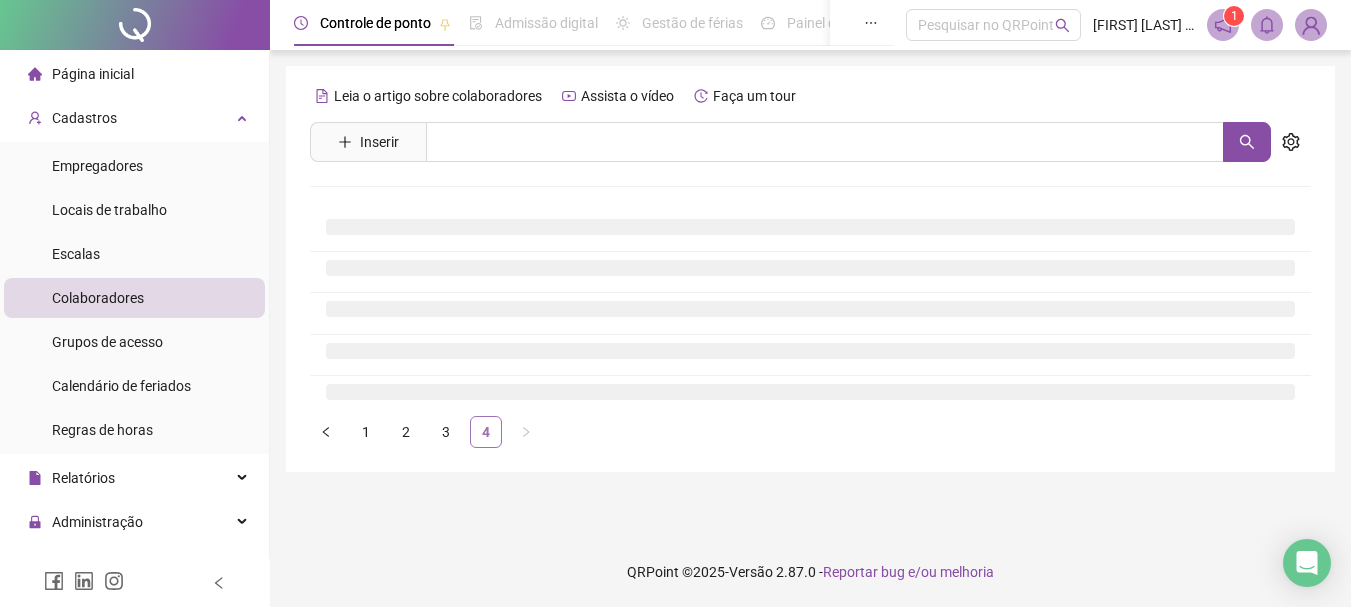 scroll, scrollTop: 0, scrollLeft: 0, axis: both 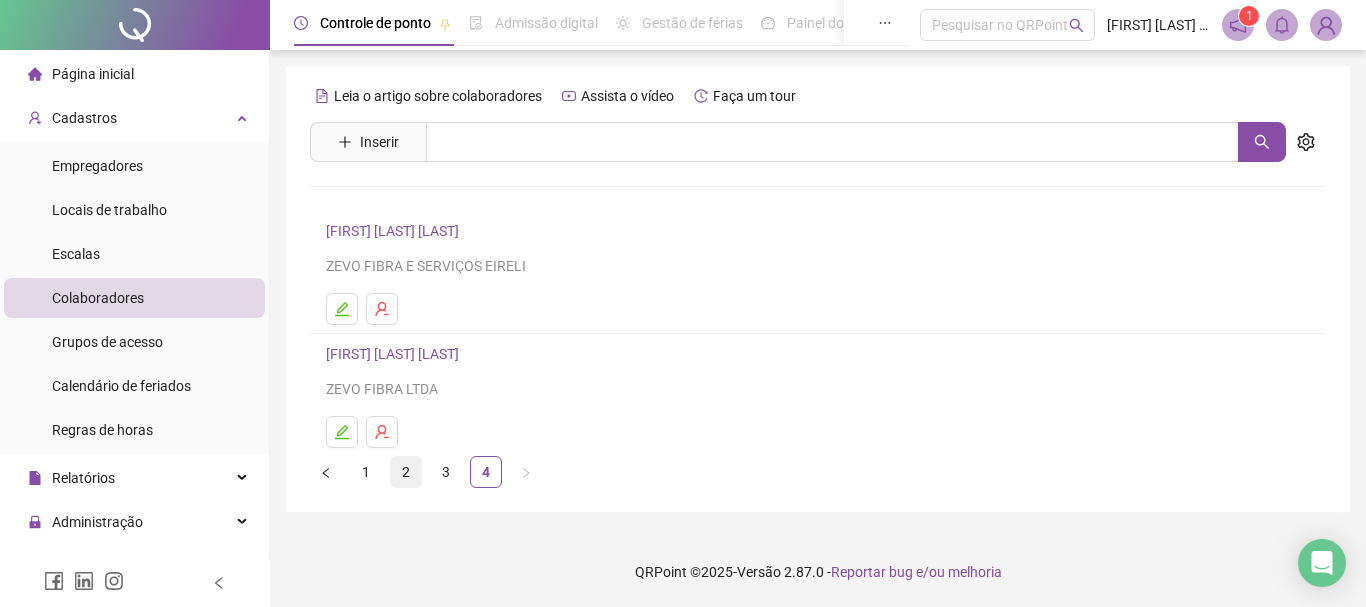 click on "2" at bounding box center (406, 472) 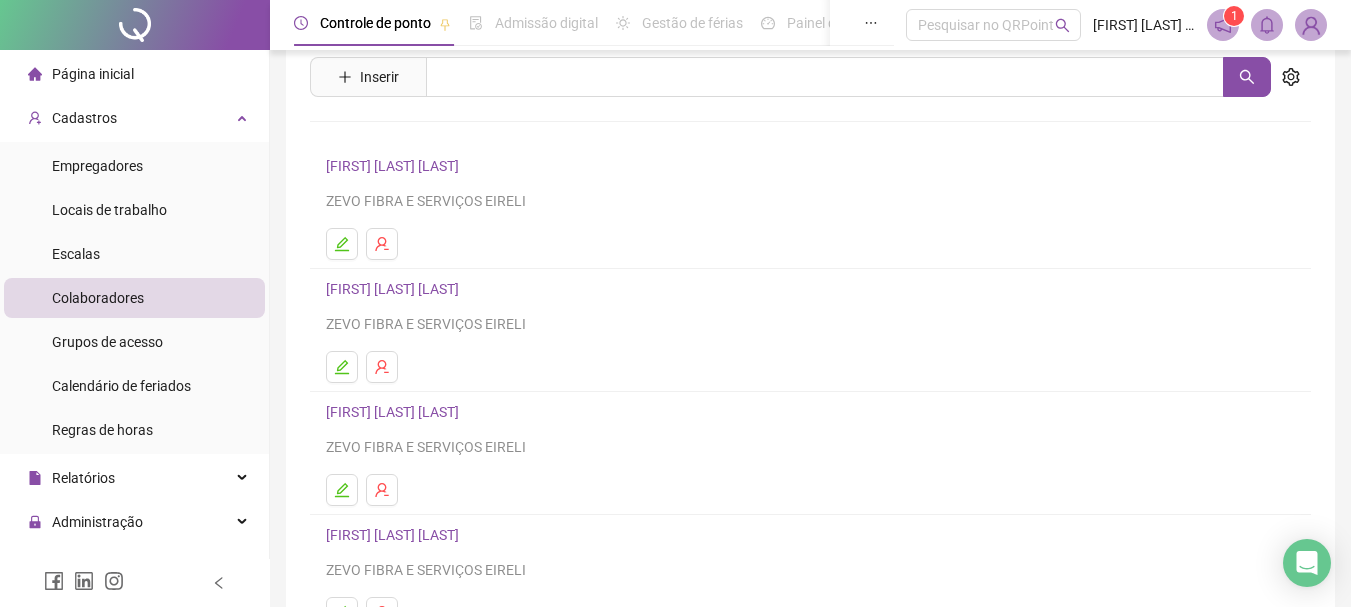 scroll, scrollTop: 100, scrollLeft: 0, axis: vertical 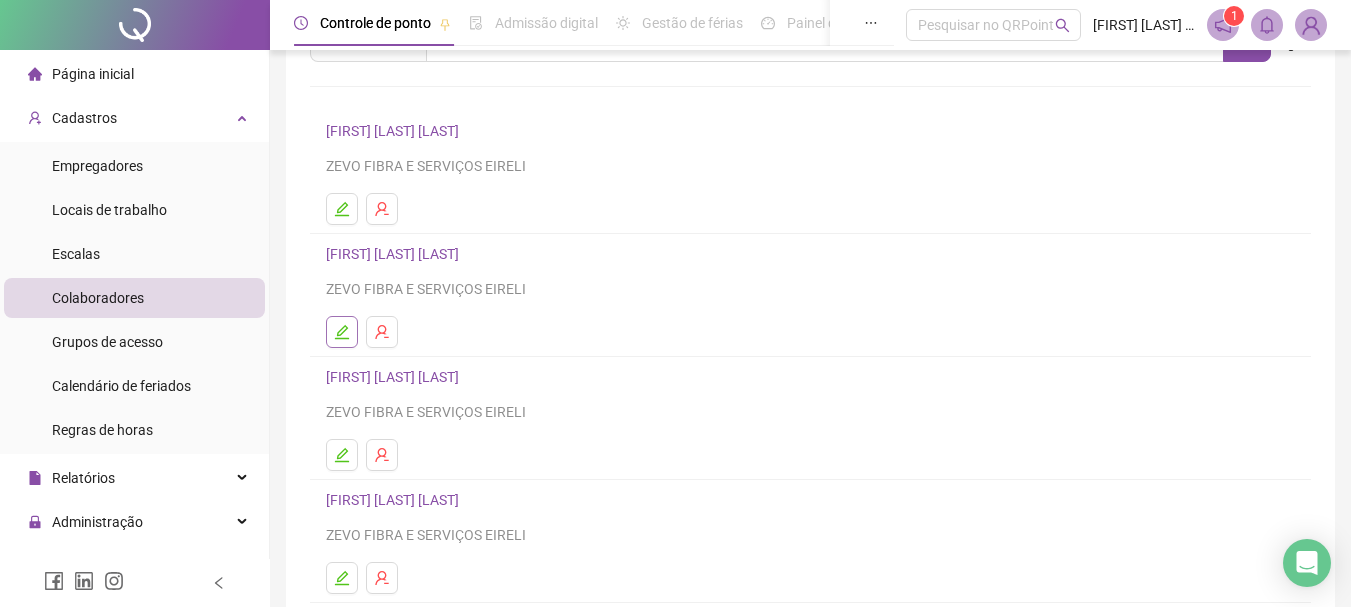 click 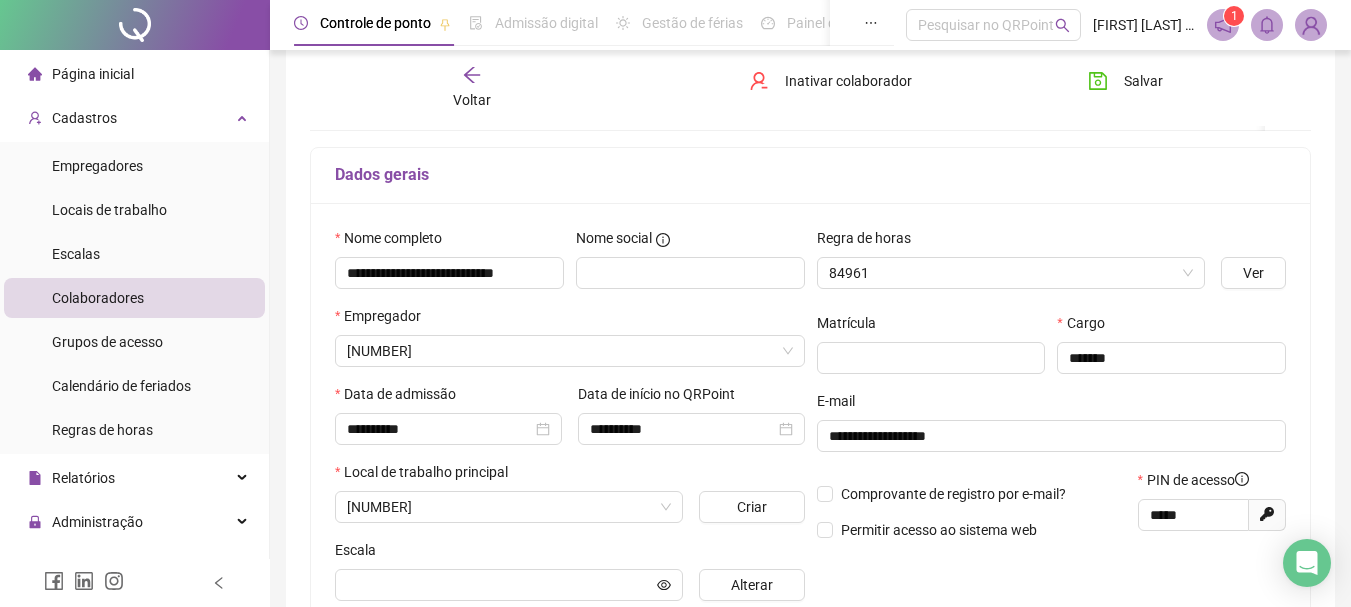 scroll, scrollTop: 110, scrollLeft: 0, axis: vertical 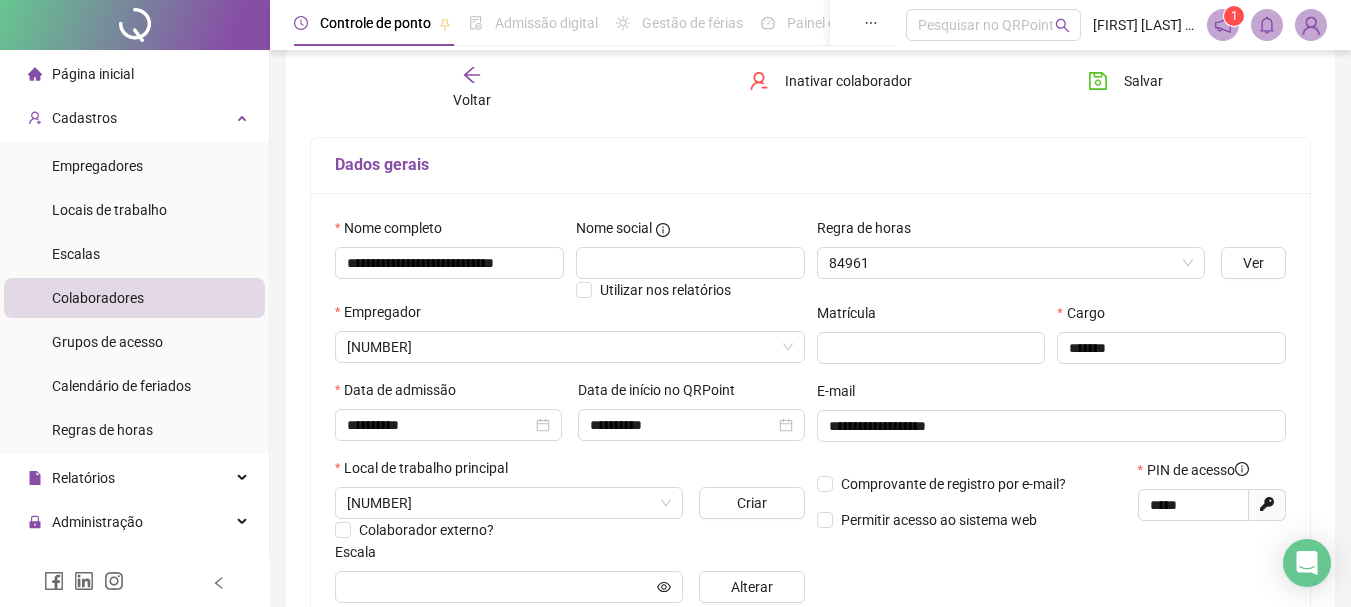 type on "**********" 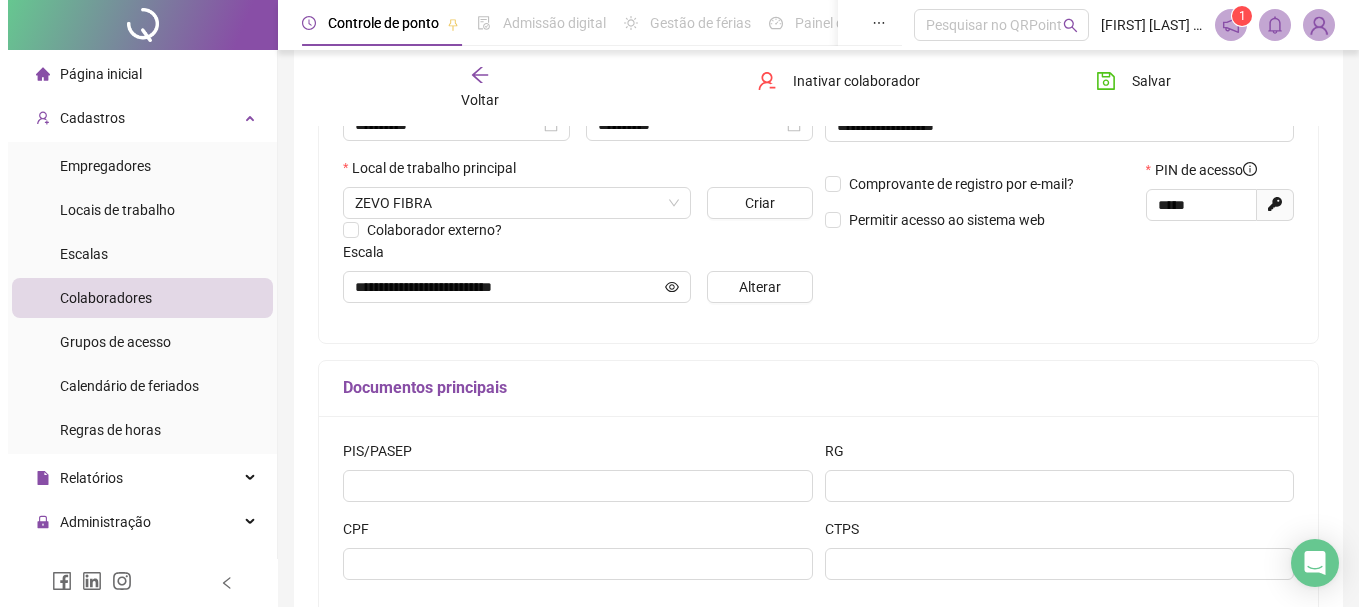 scroll, scrollTop: 310, scrollLeft: 0, axis: vertical 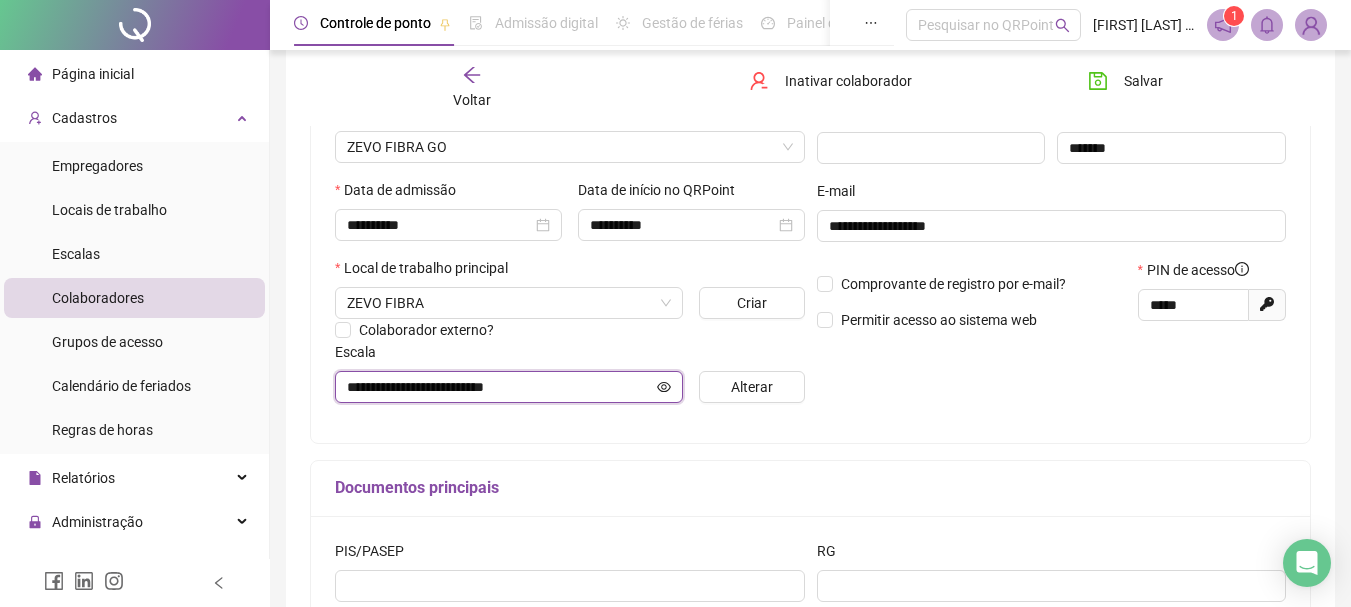 click 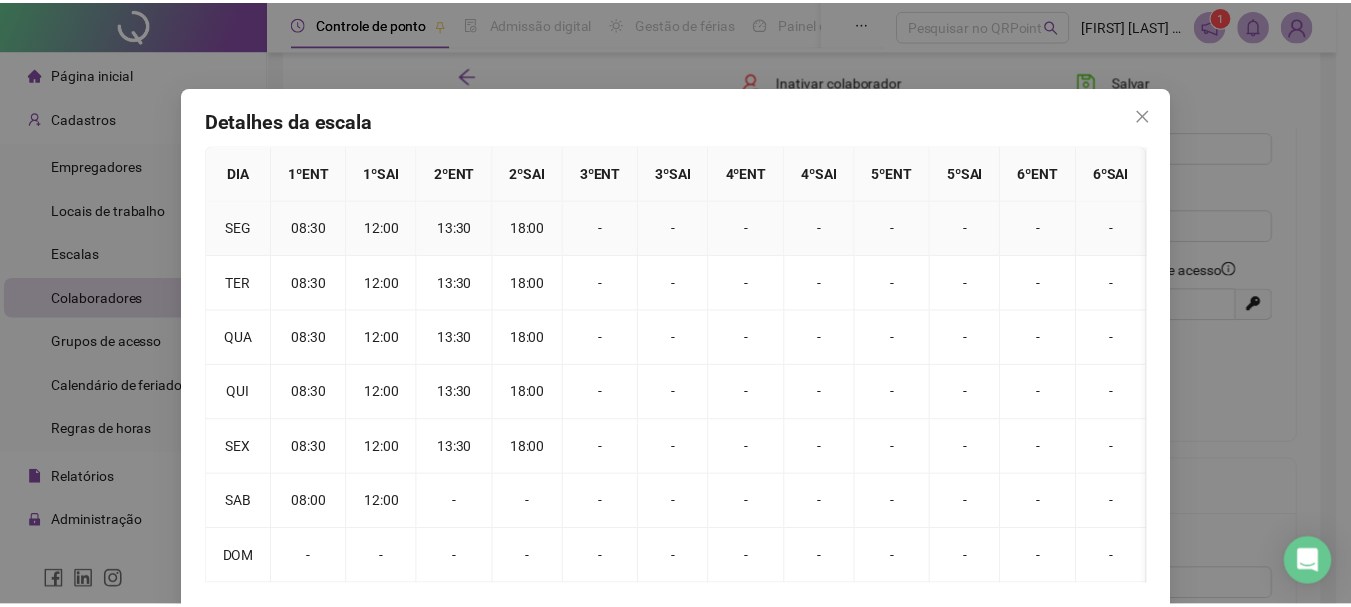 scroll, scrollTop: 0, scrollLeft: 0, axis: both 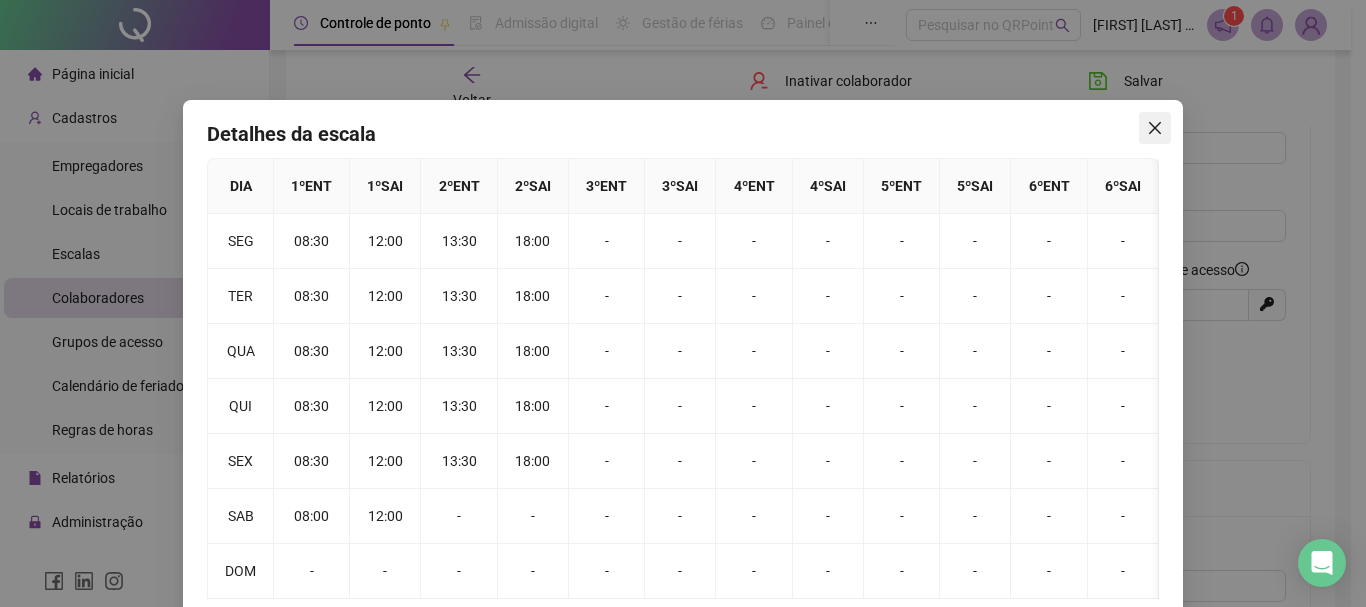 click 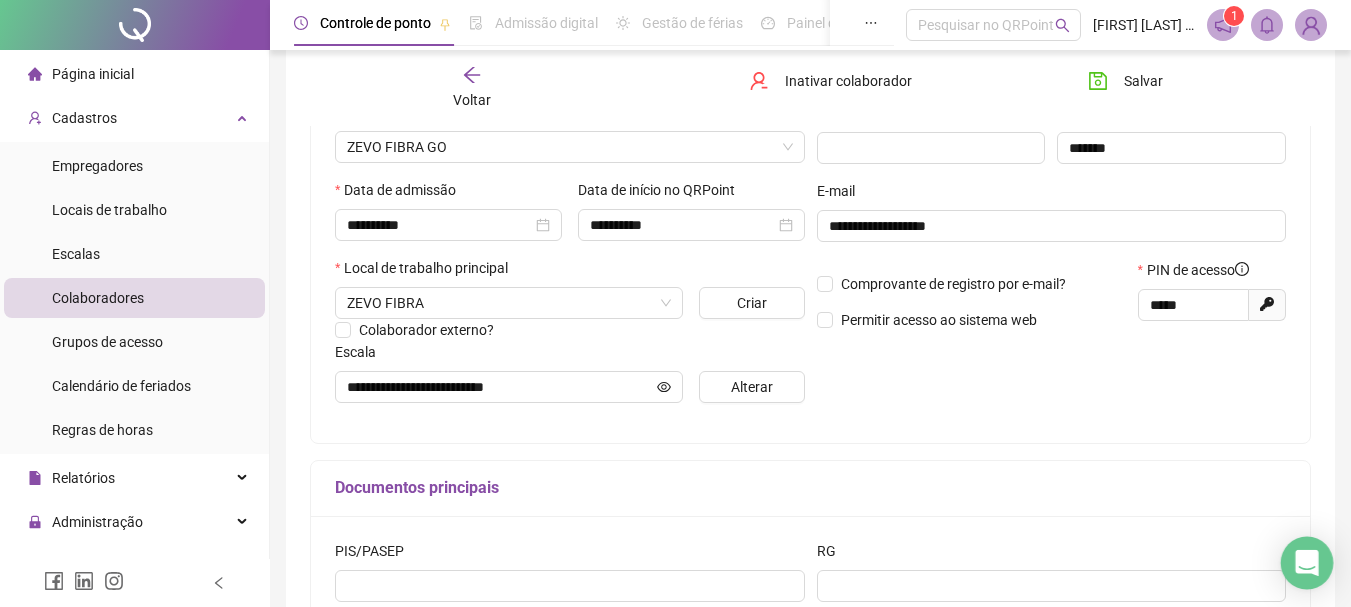 click 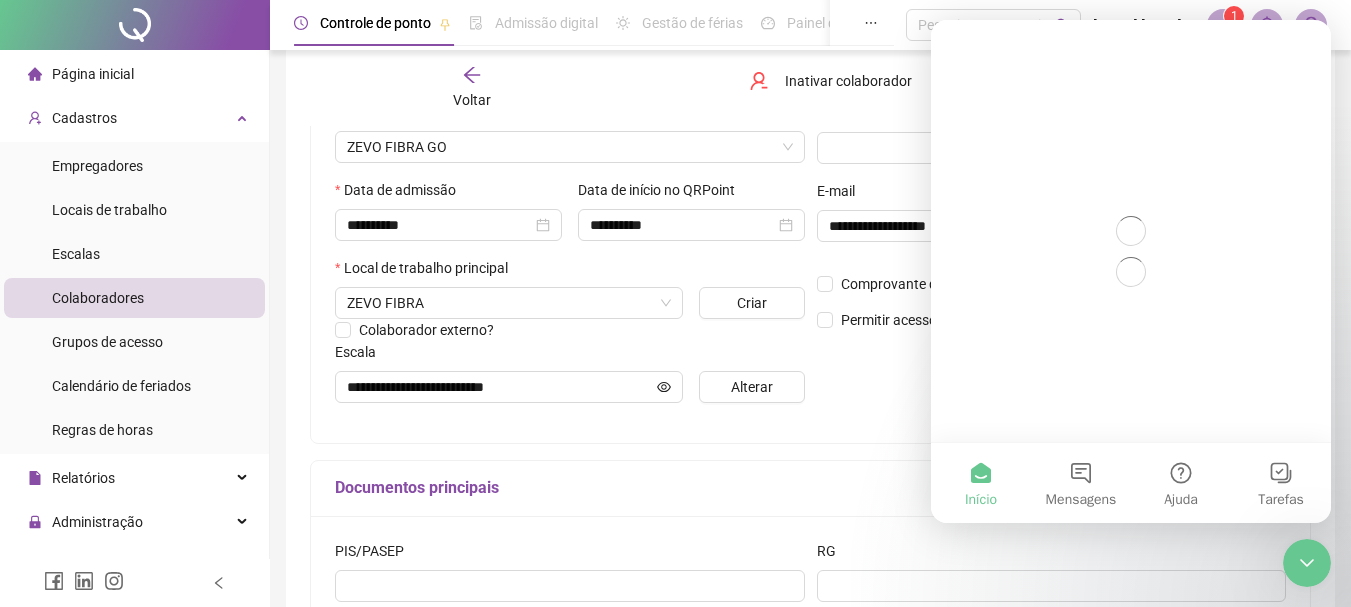 scroll, scrollTop: 0, scrollLeft: 0, axis: both 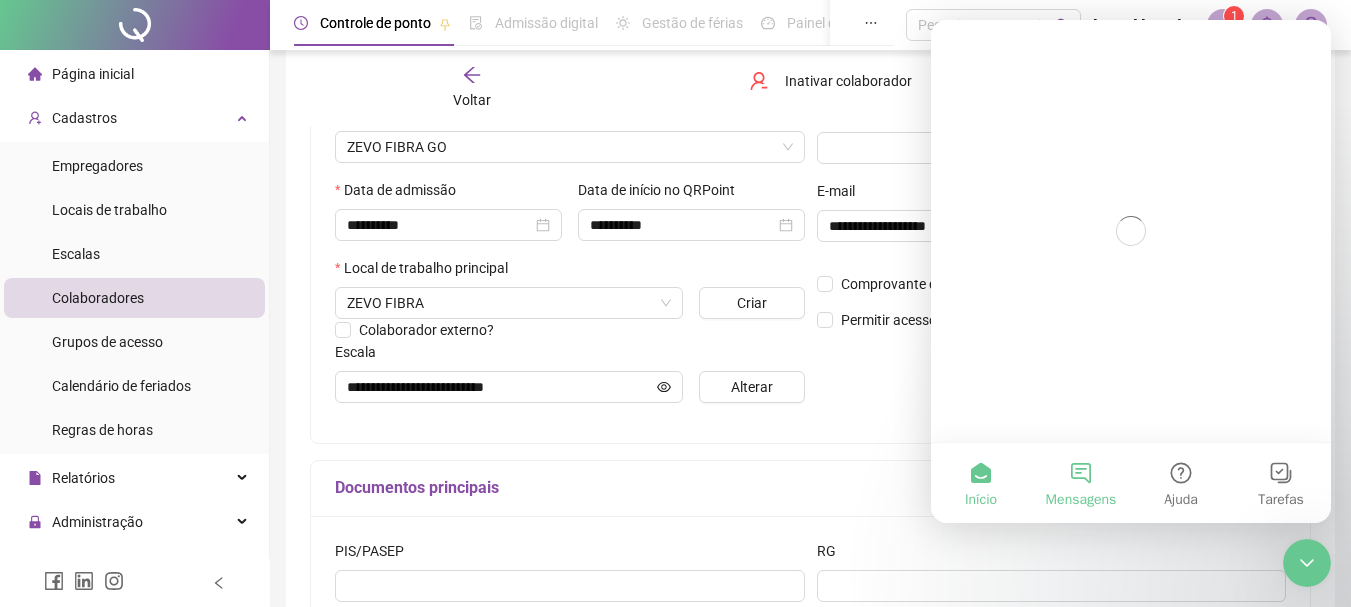 click on "Mensagens" at bounding box center [1081, 483] 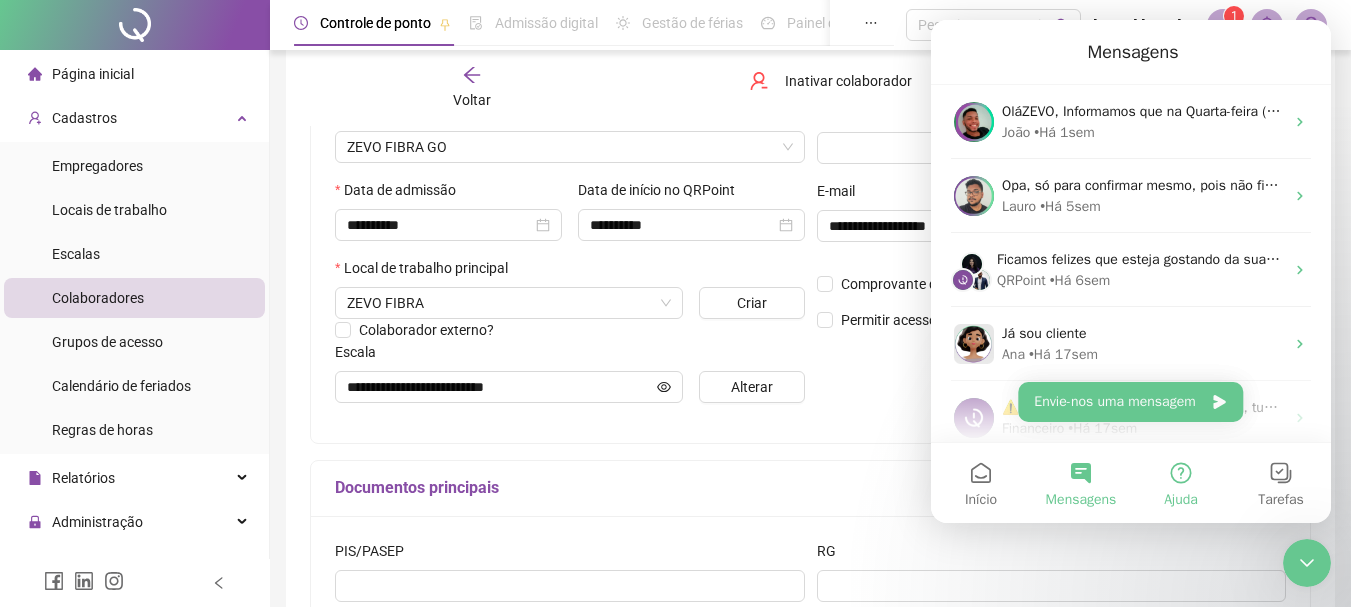 click on "Ajuda" at bounding box center (1181, 500) 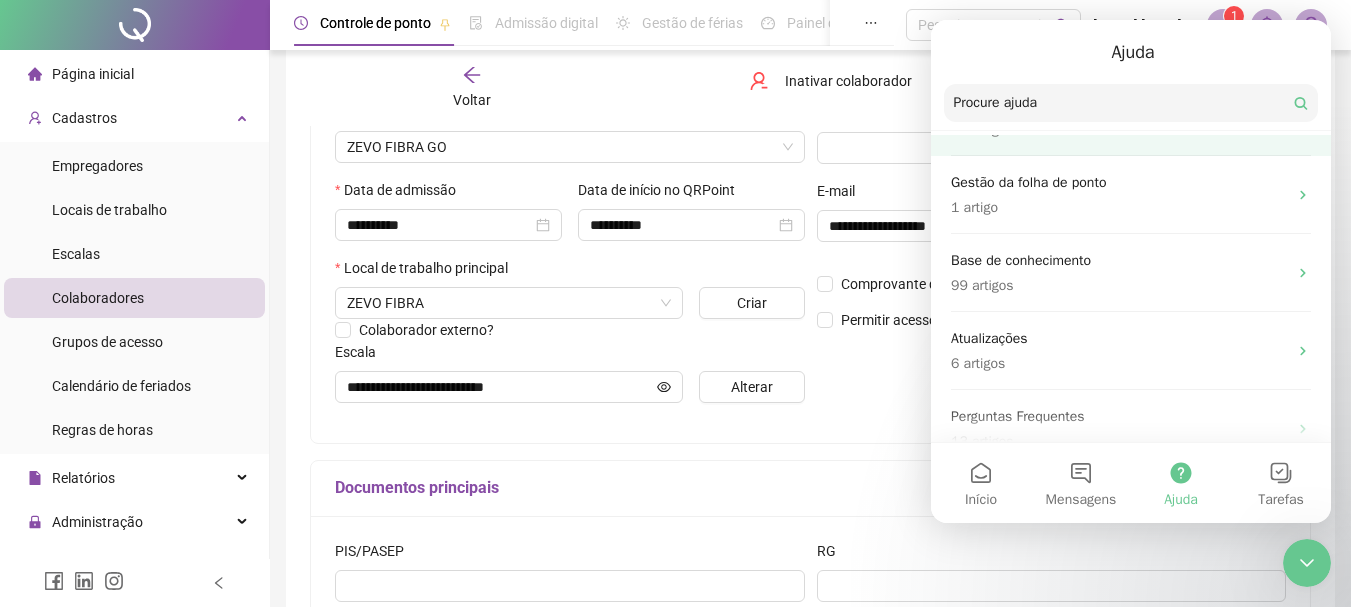 scroll, scrollTop: 300, scrollLeft: 0, axis: vertical 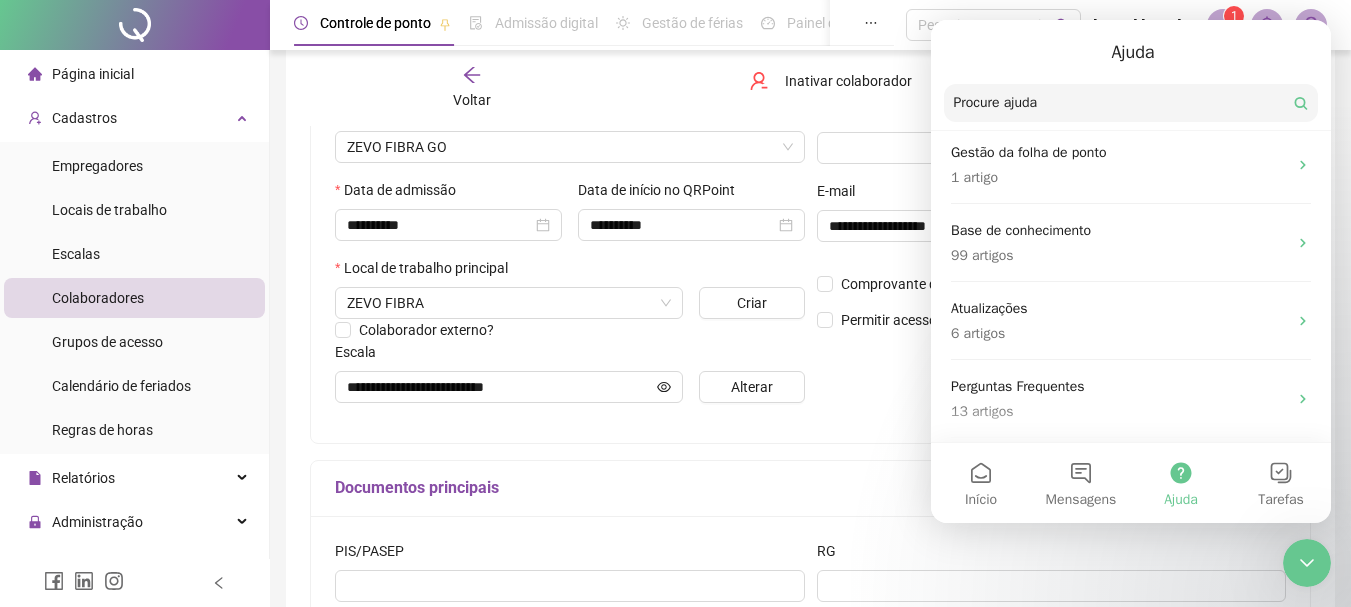 click on "Atualizações" at bounding box center [1119, 308] 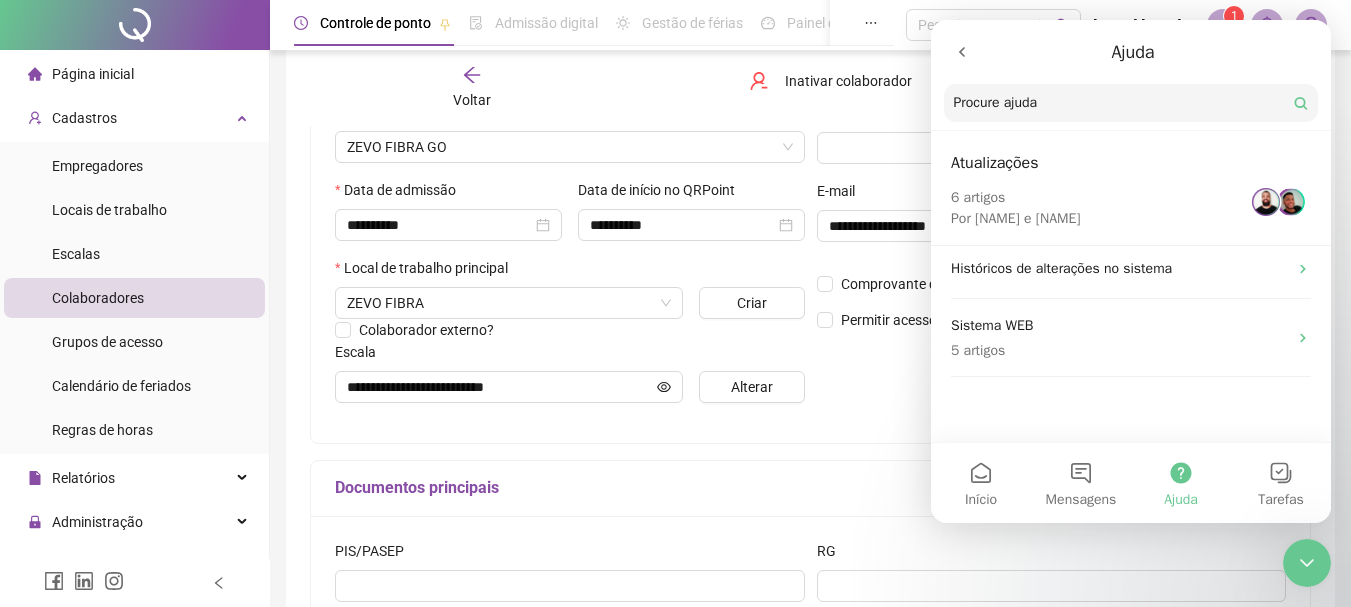 click at bounding box center [962, 52] 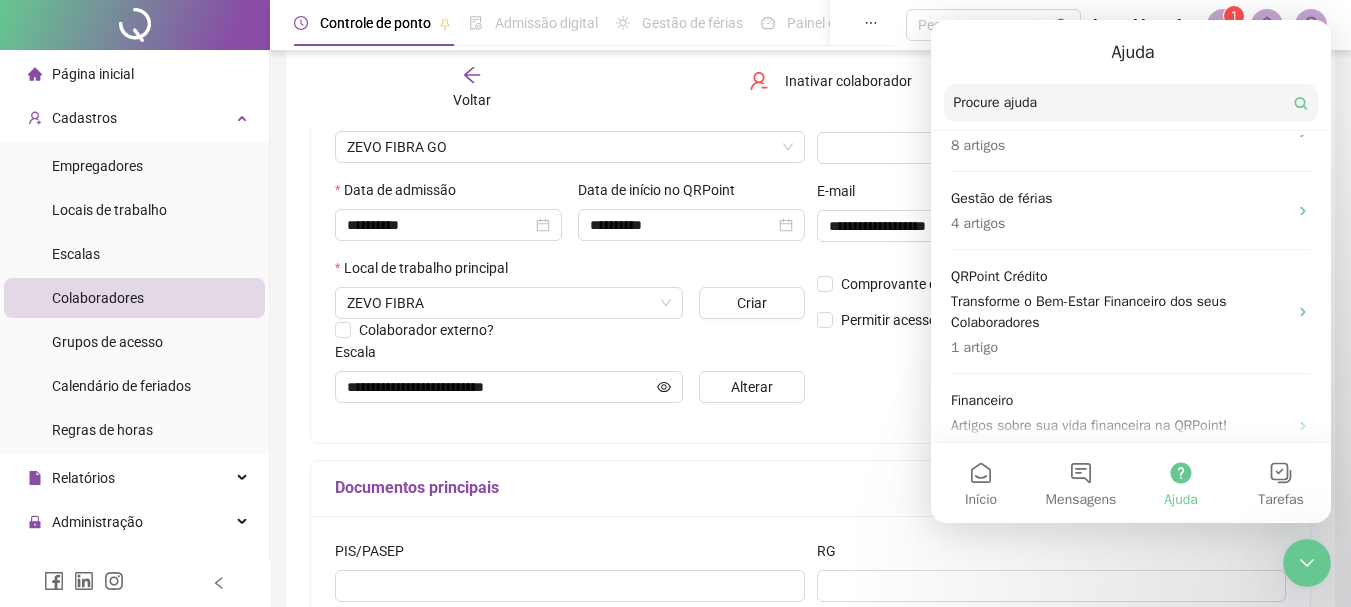 scroll, scrollTop: 700, scrollLeft: 0, axis: vertical 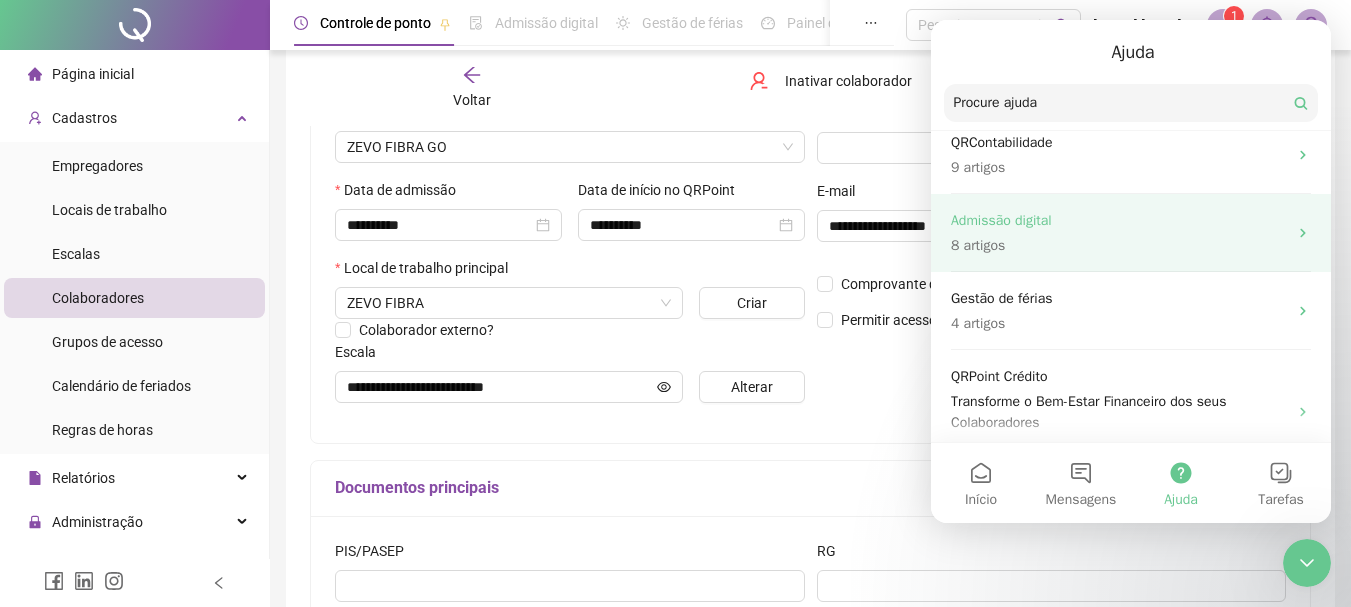 click on "8 artigos" at bounding box center (1119, 245) 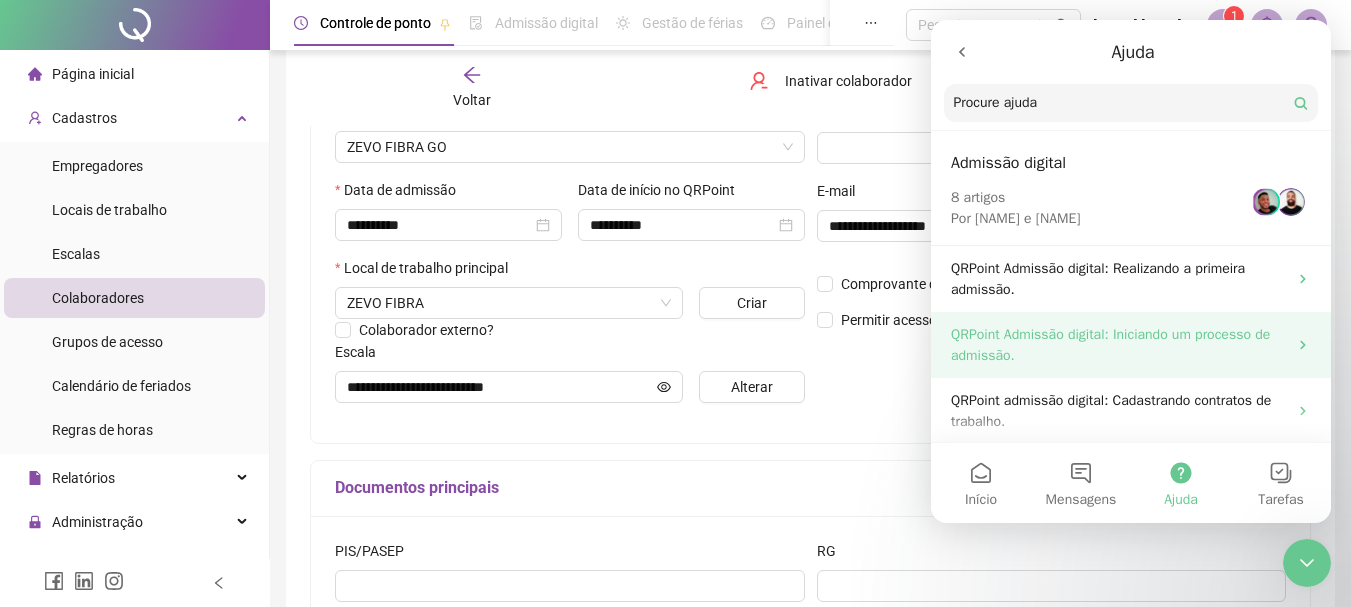 click on "QRPoint Admissão digital: Iniciando um processo de admissão." at bounding box center (1119, 345) 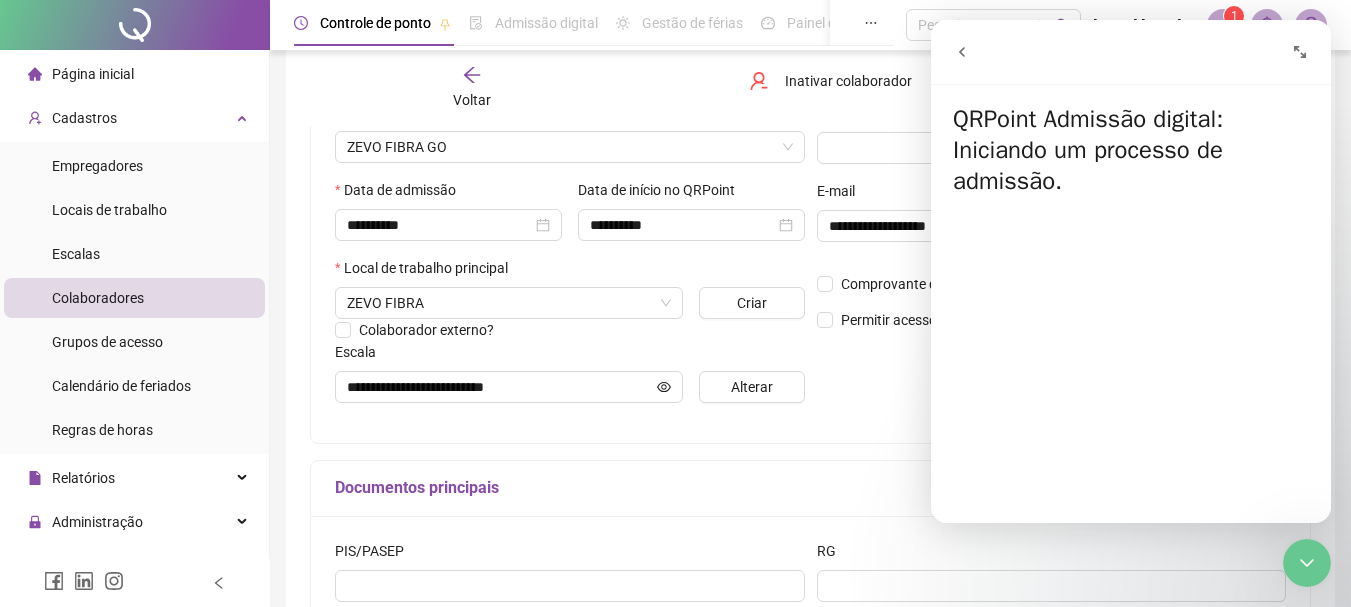 click 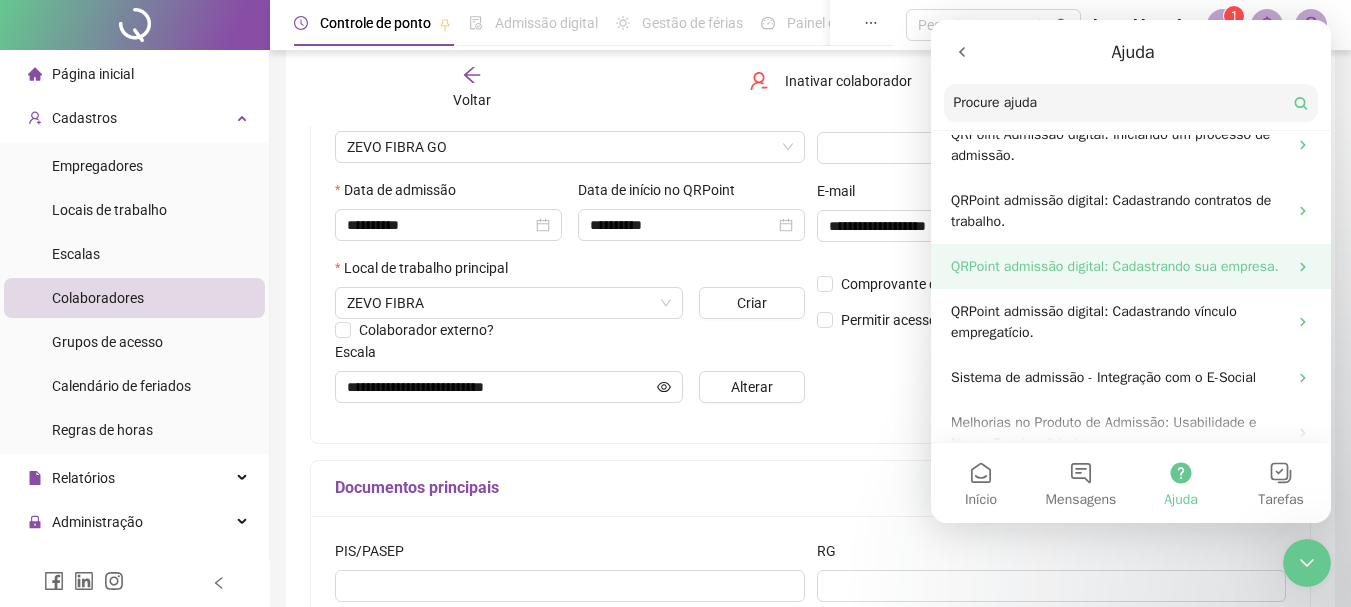 scroll, scrollTop: 298, scrollLeft: 0, axis: vertical 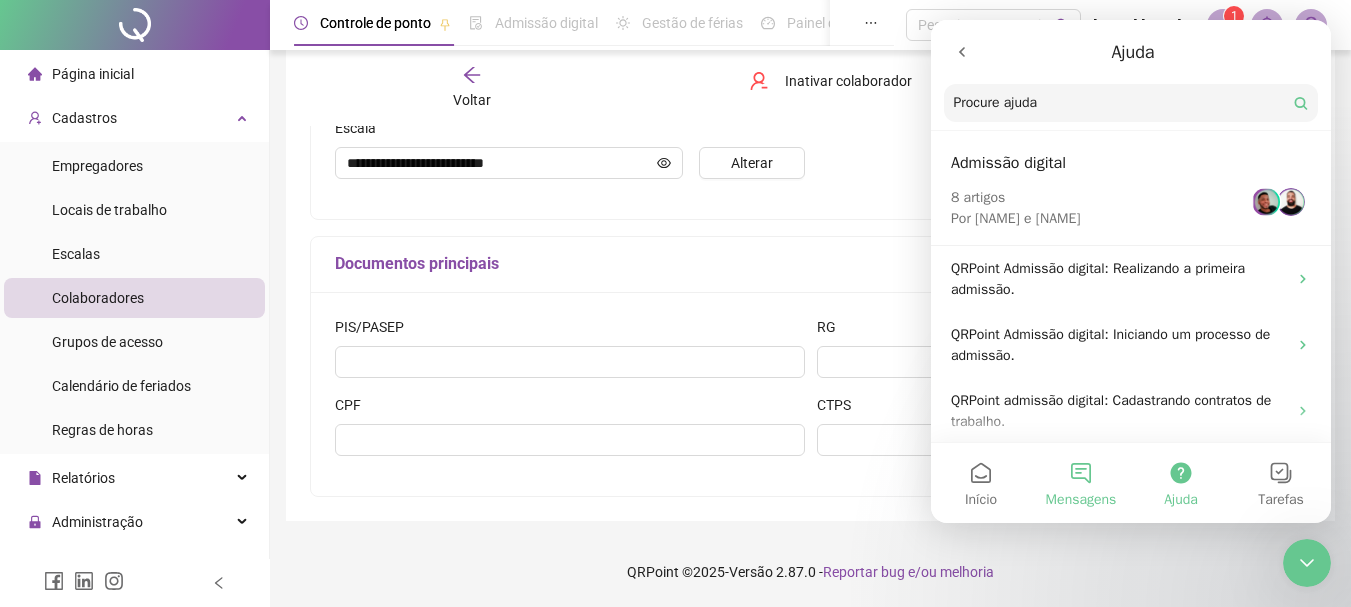 click on "Mensagens" at bounding box center (1081, 483) 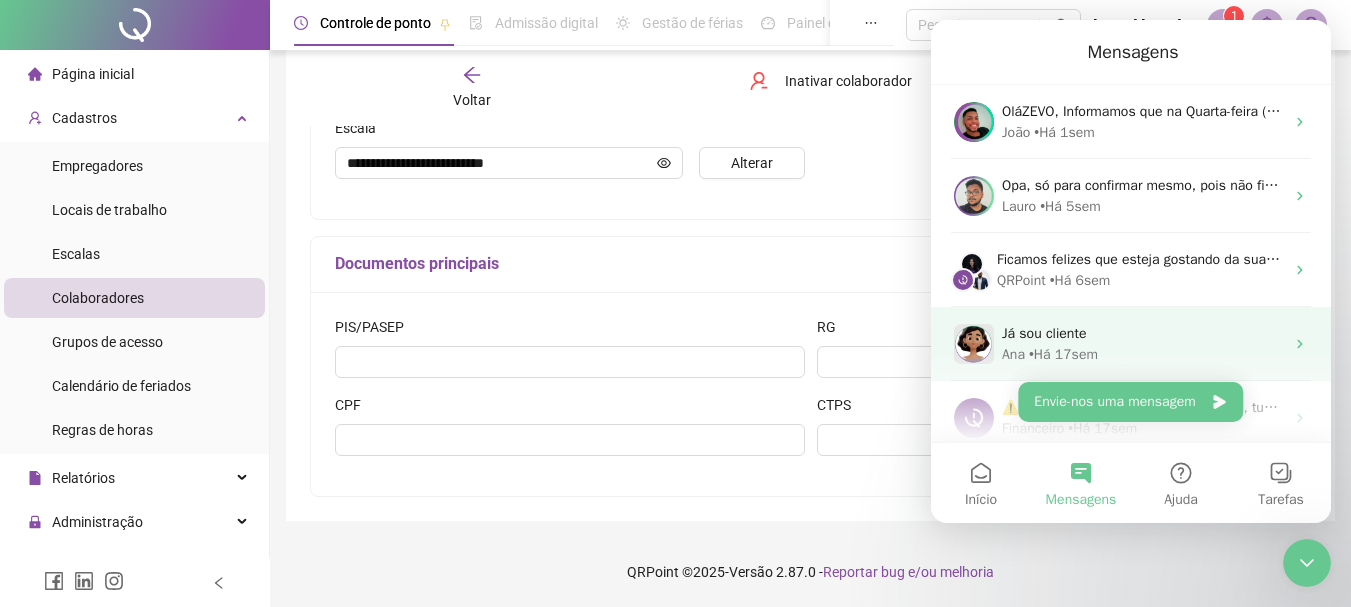 click on "Já sou cliente [NAME] •  Há 17sem" at bounding box center [1131, 344] 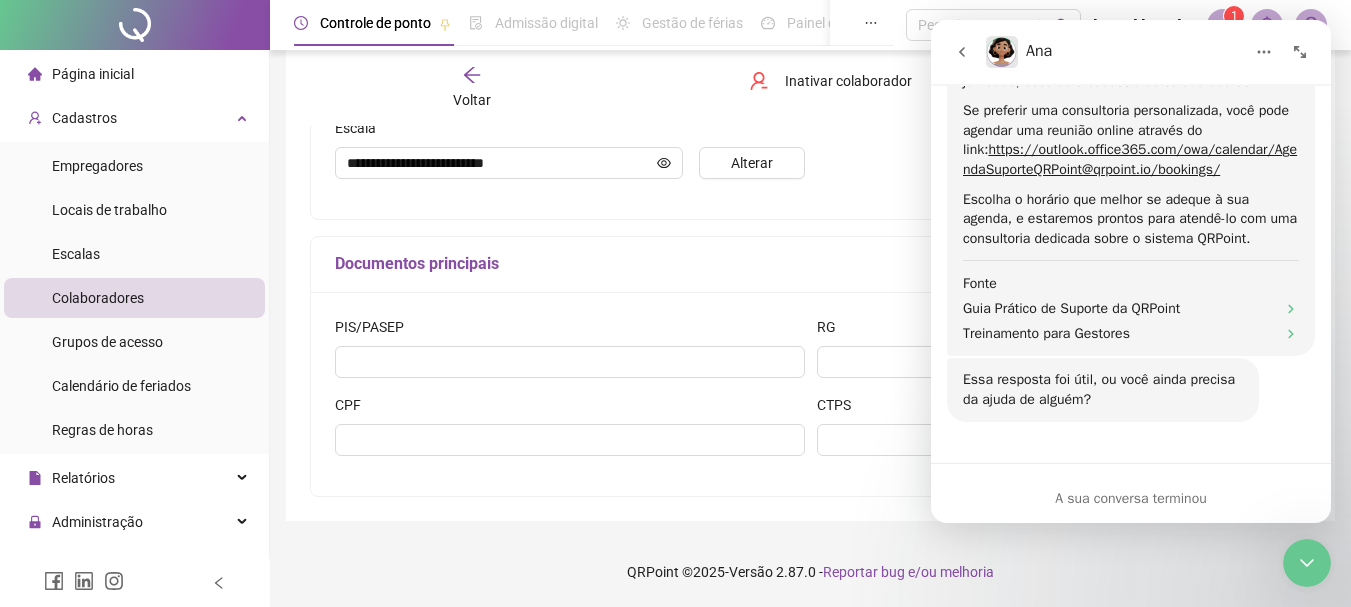 scroll, scrollTop: 1623, scrollLeft: 0, axis: vertical 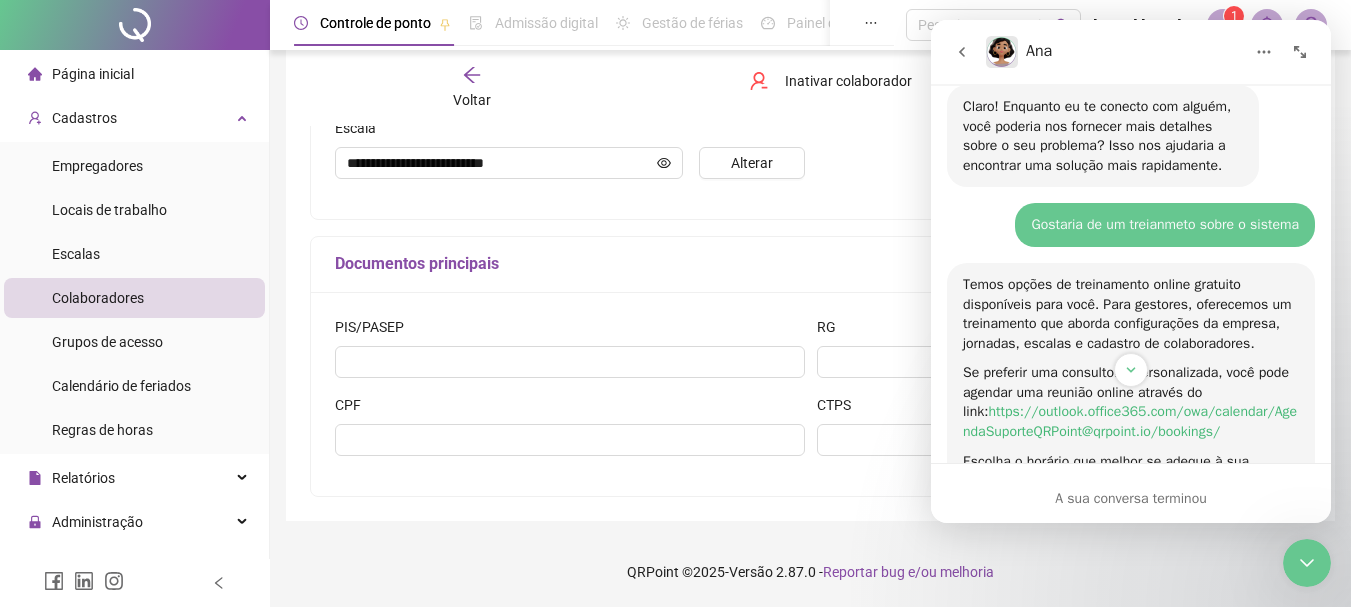 click on "https://outlook.office365.com/owa/calendar/AgendaSuporteQRPoint@qrpoint.io/bookings/" at bounding box center (1130, 421) 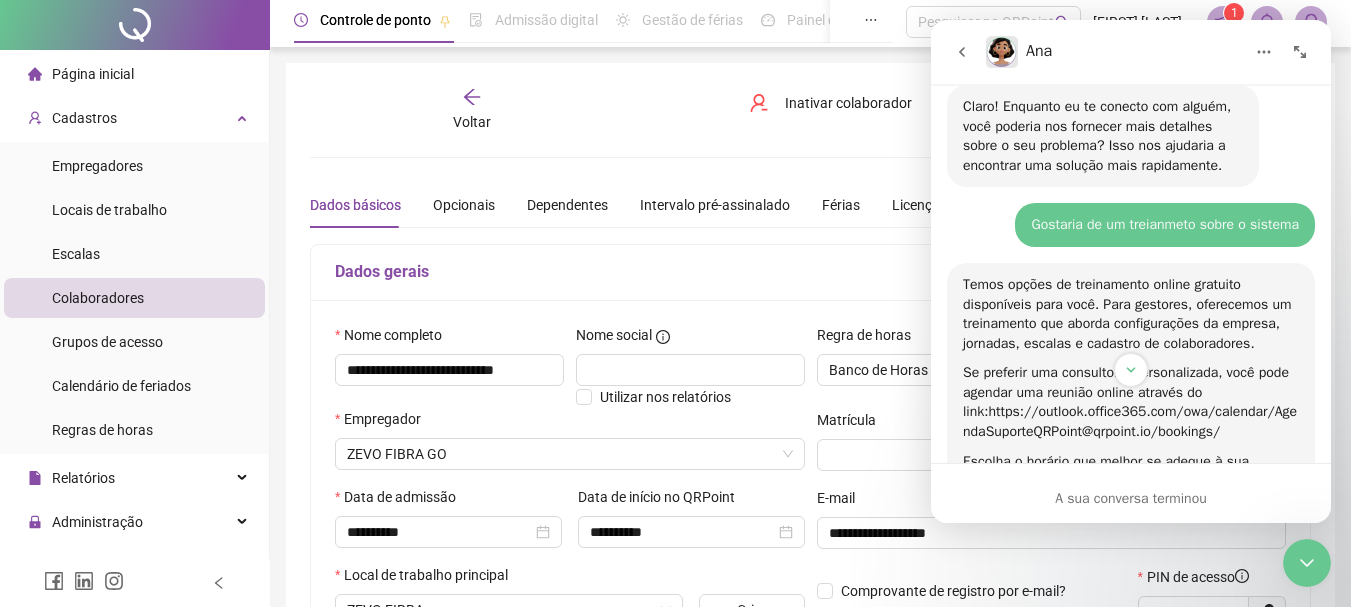 scroll, scrollTop: 0, scrollLeft: 0, axis: both 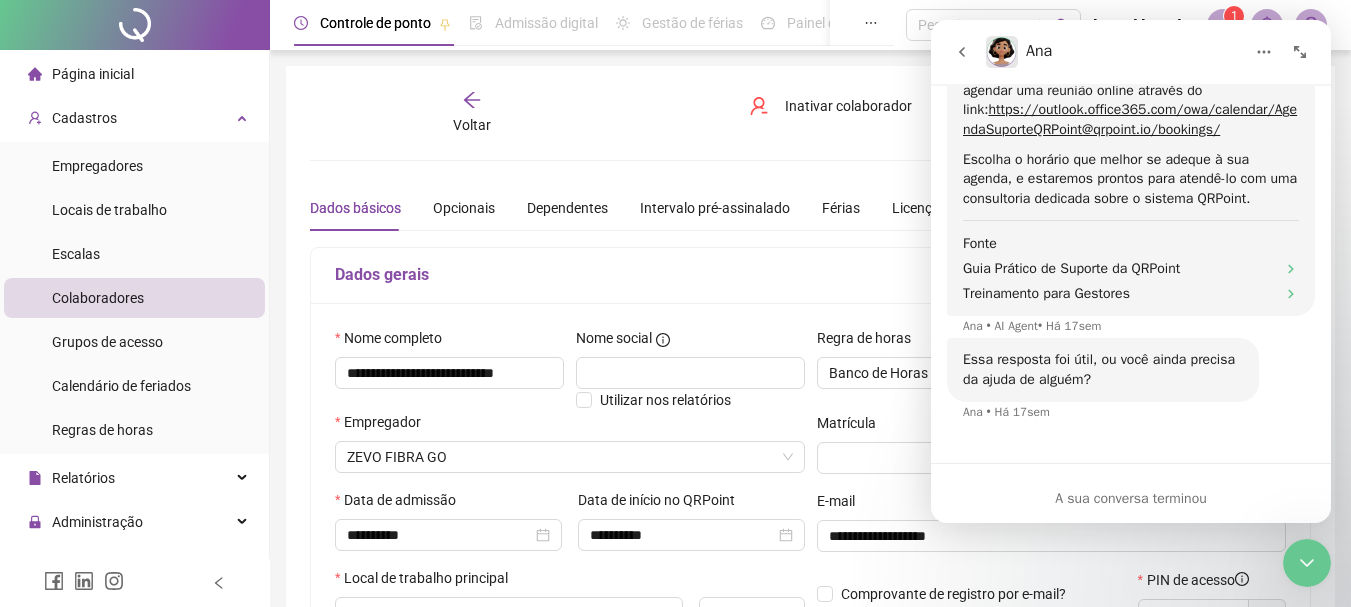 click 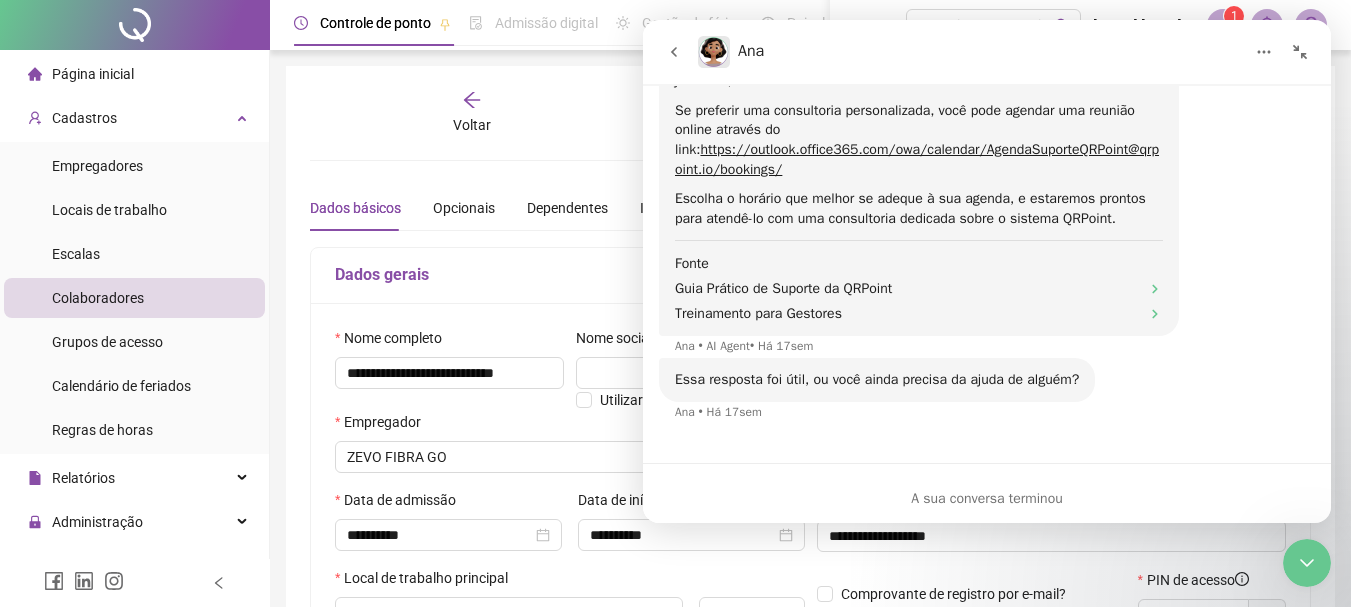 scroll, scrollTop: 1393, scrollLeft: 0, axis: vertical 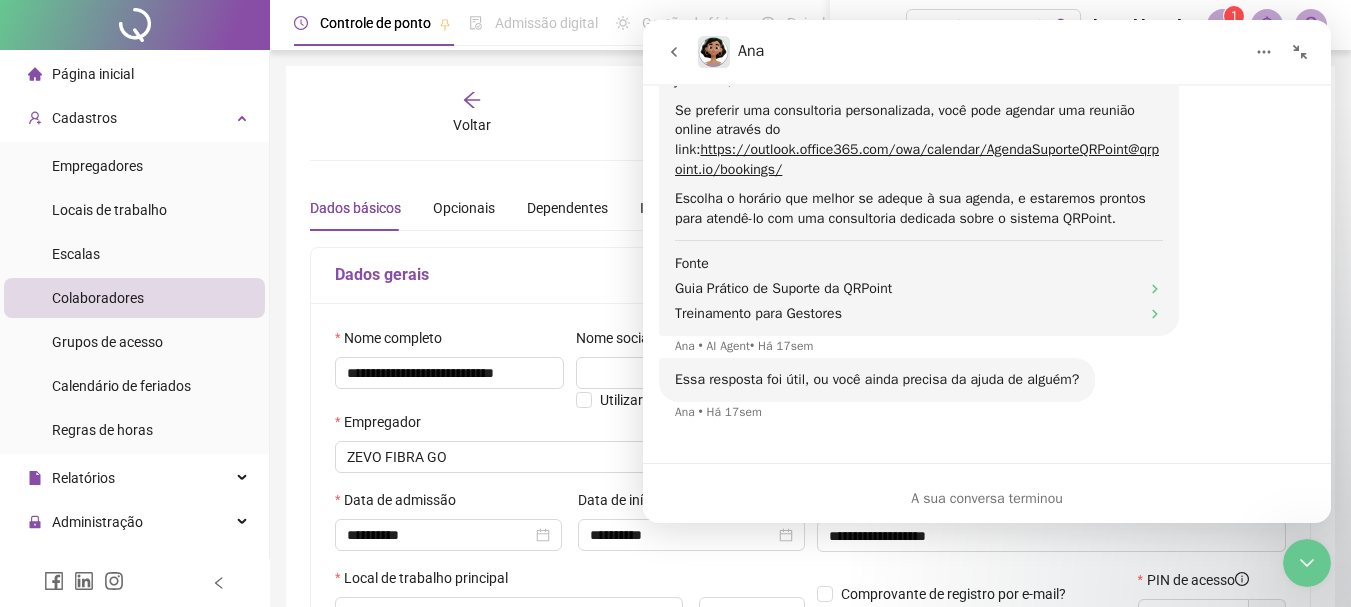 click at bounding box center [674, 52] 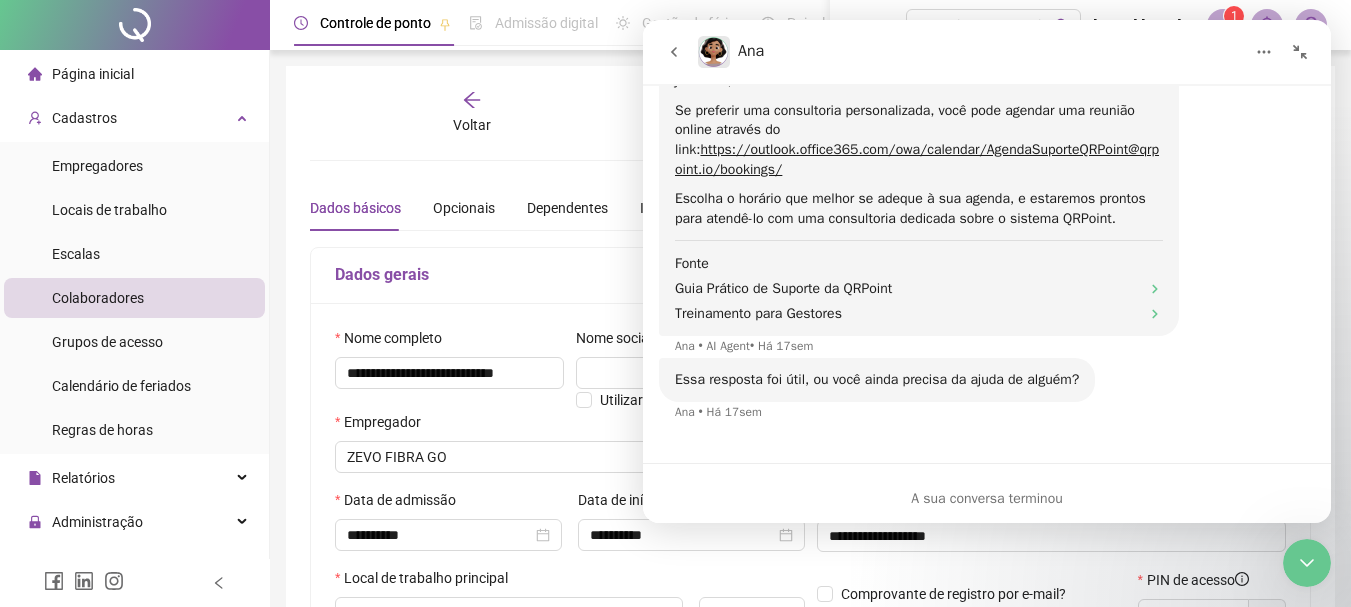 scroll, scrollTop: 0, scrollLeft: 0, axis: both 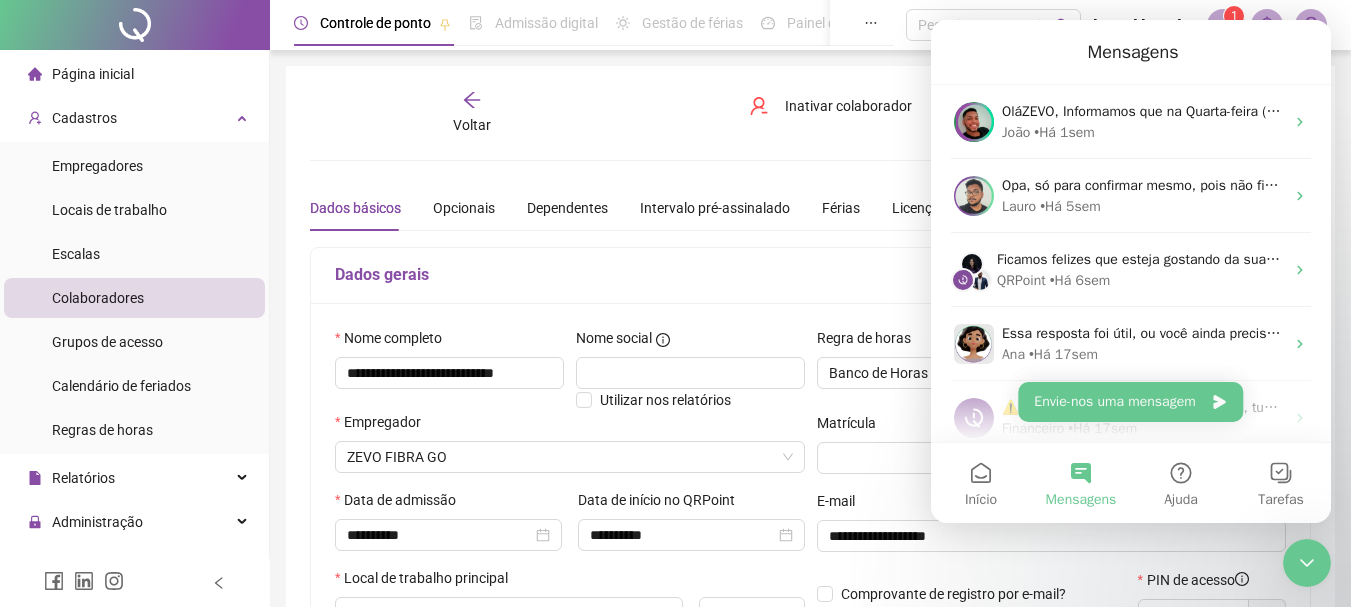 click on "Mensagens" at bounding box center (1133, 52) 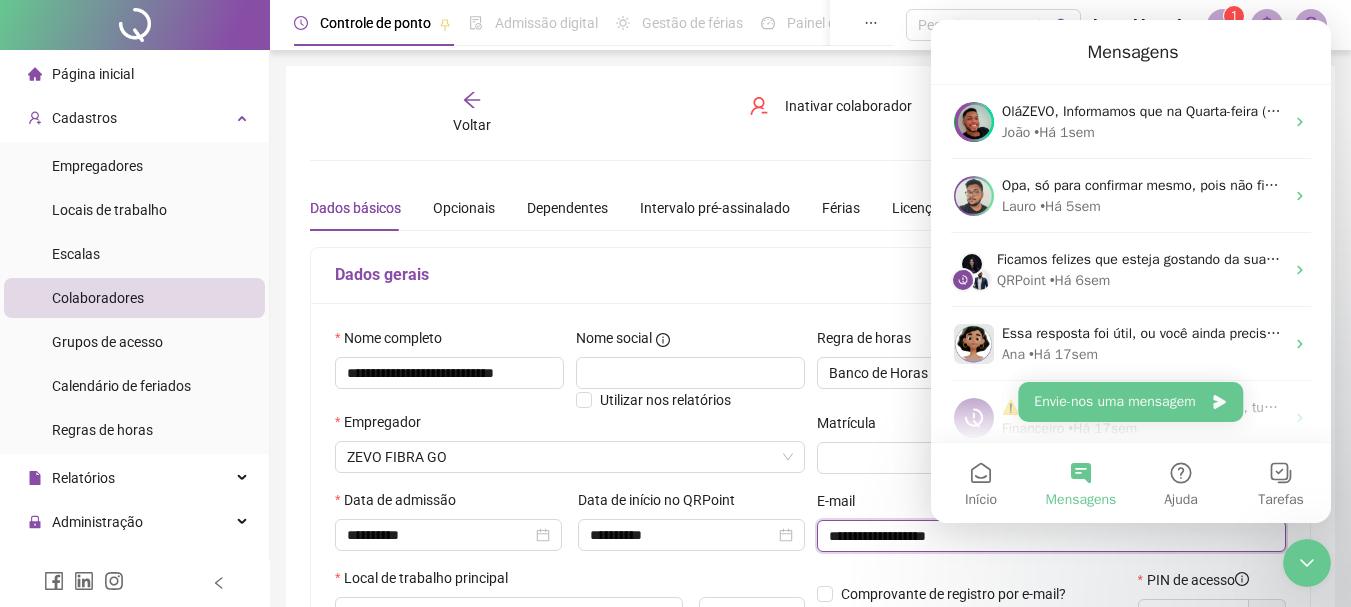 click on "**********" at bounding box center [1050, 536] 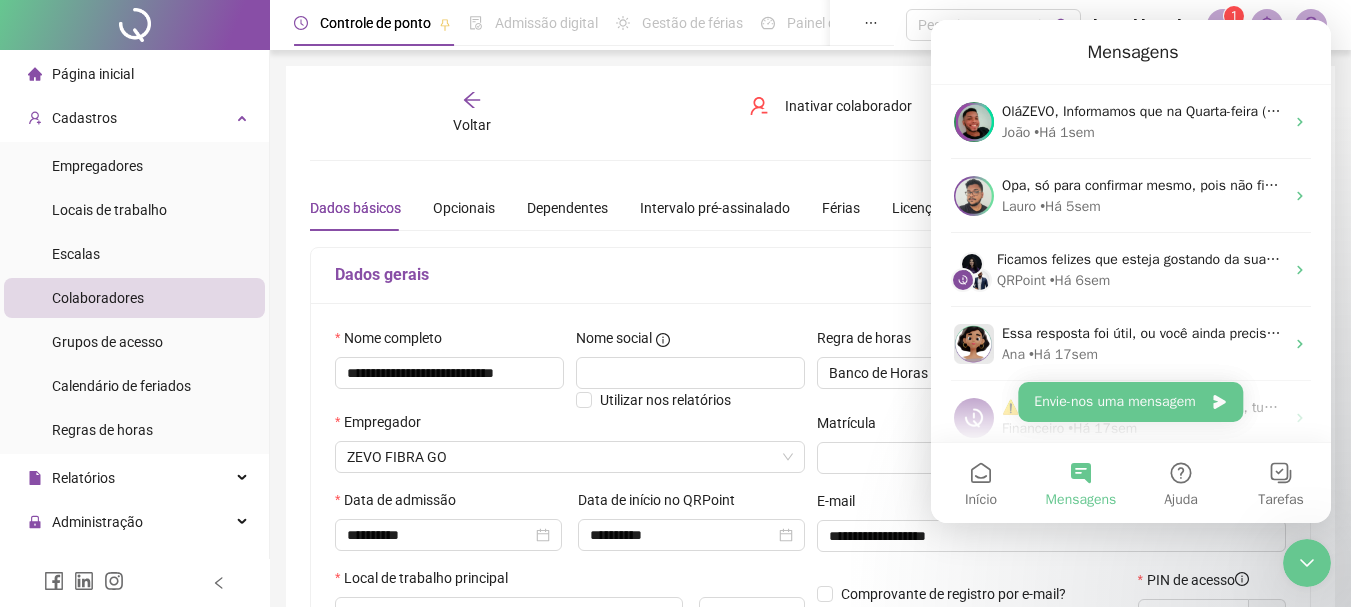 click 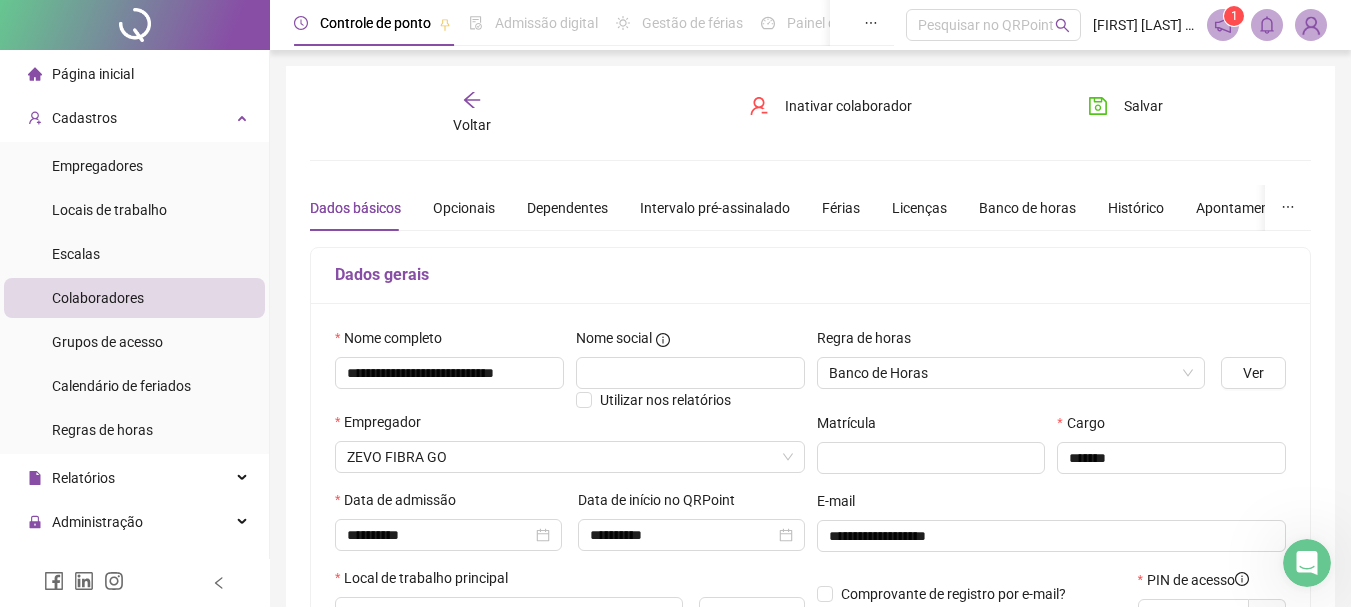 scroll, scrollTop: 0, scrollLeft: 0, axis: both 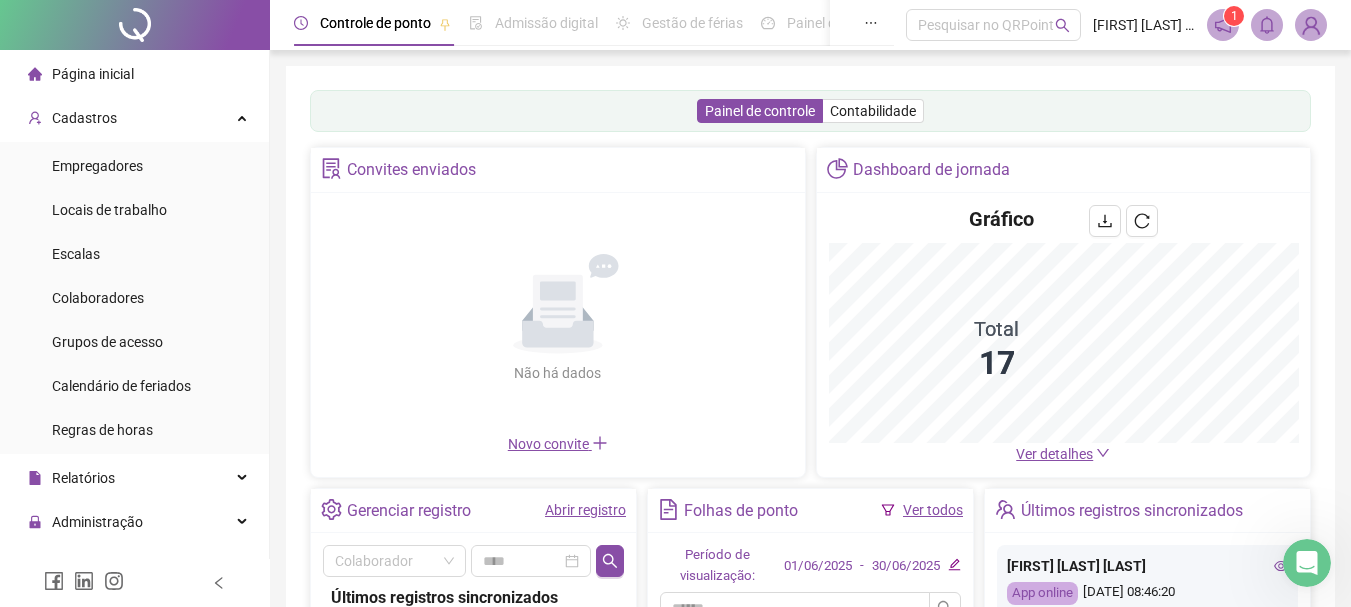 click 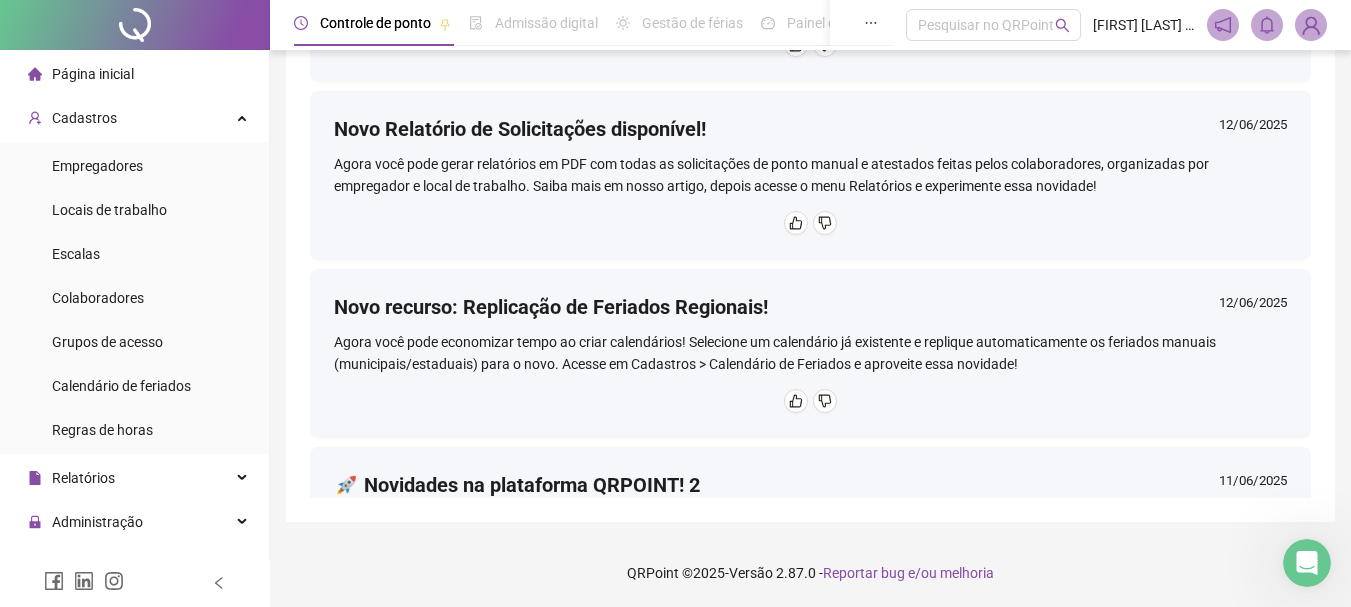 scroll, scrollTop: 253, scrollLeft: 0, axis: vertical 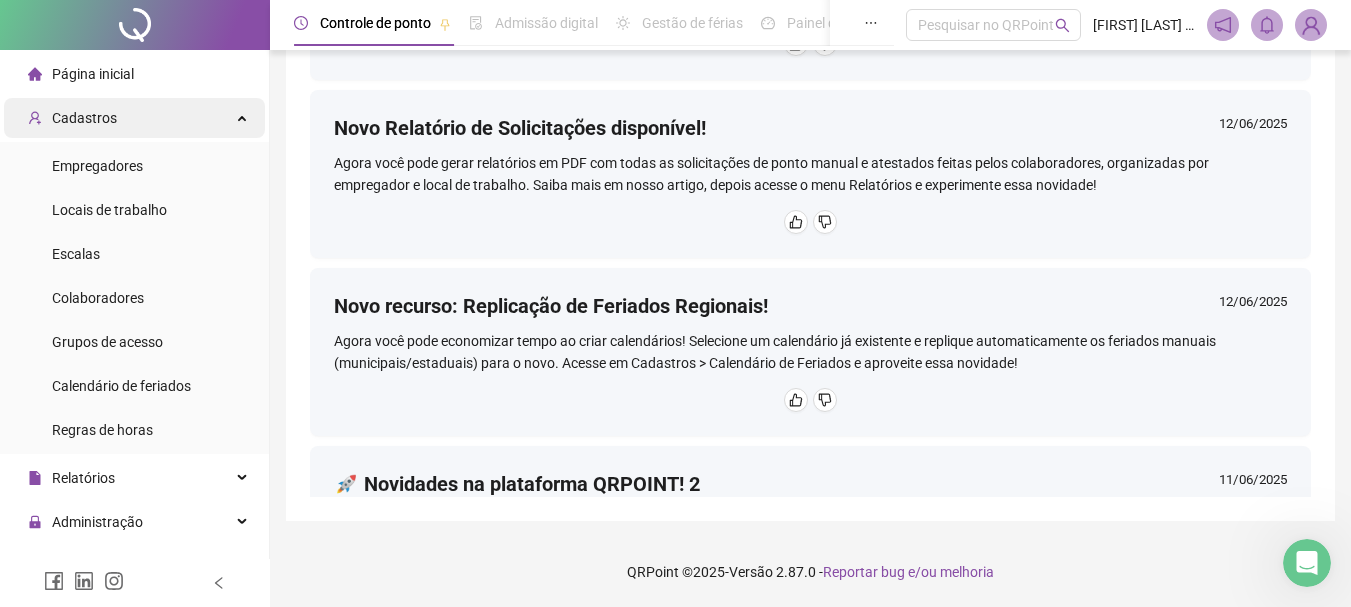 click on "Cadastros" at bounding box center (84, 118) 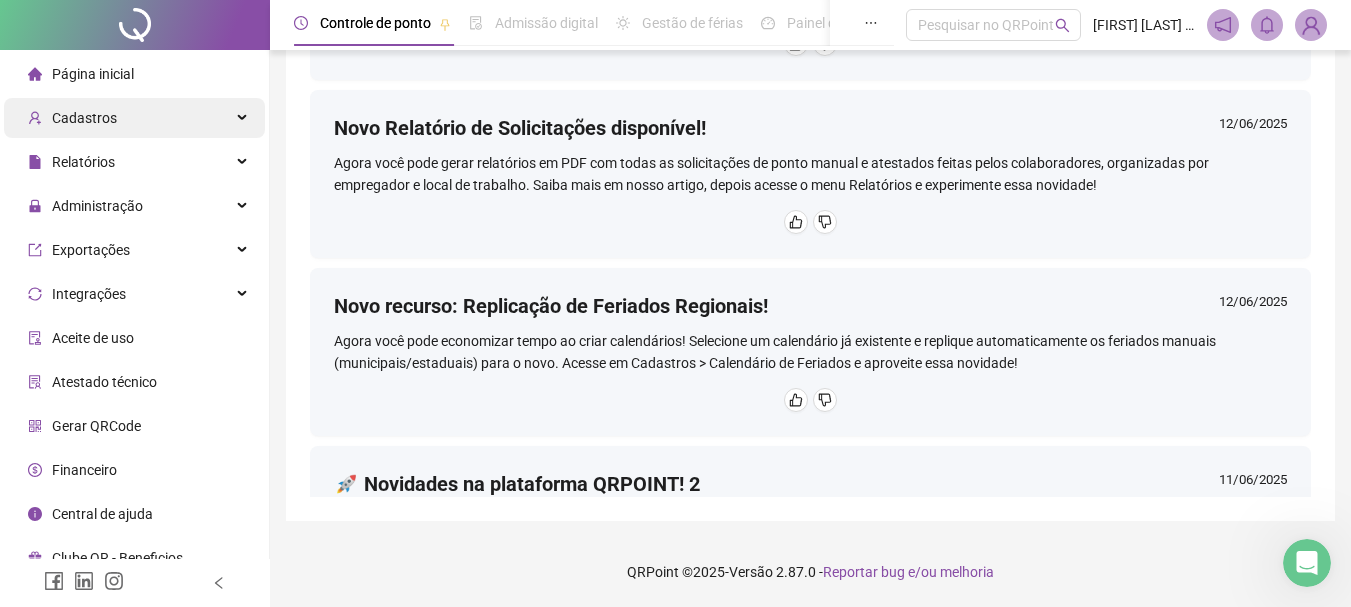 click on "Cadastros" at bounding box center (84, 118) 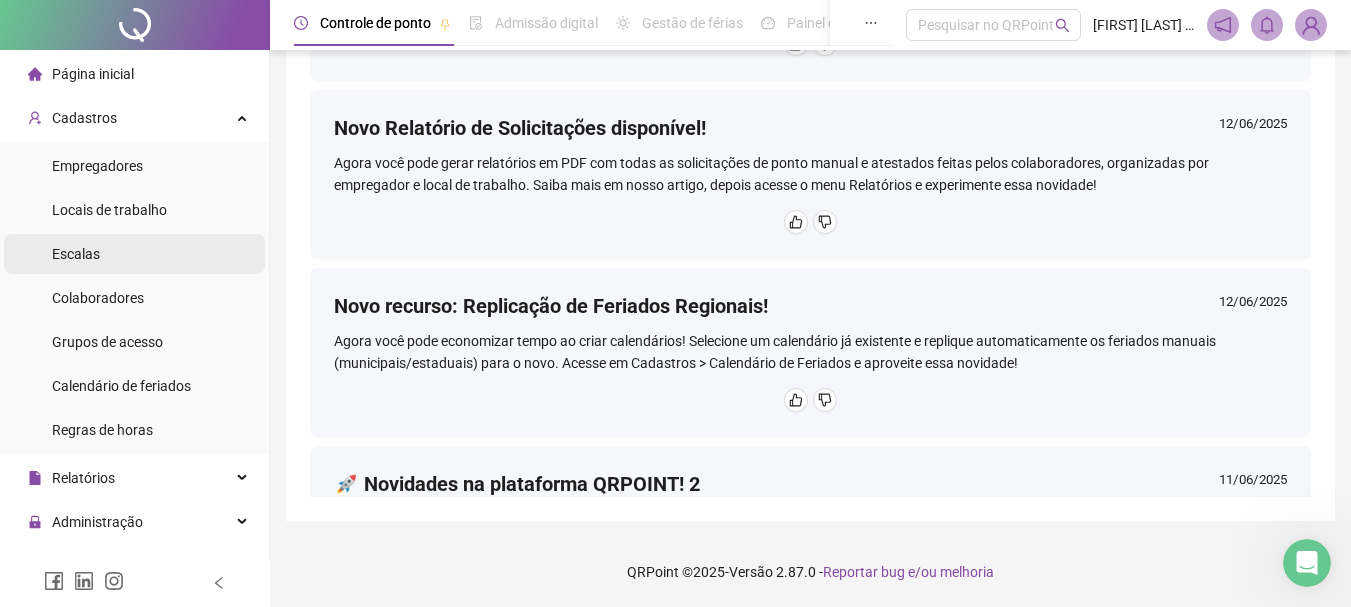 click on "Escalas" at bounding box center (134, 254) 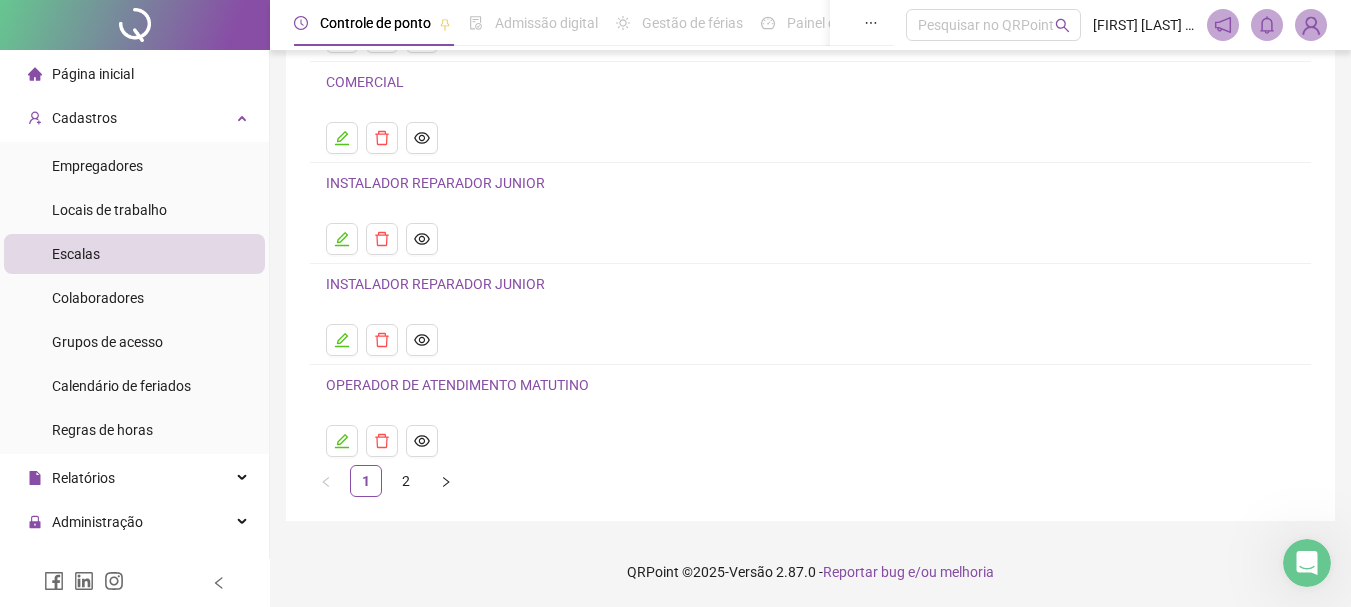 scroll, scrollTop: 150, scrollLeft: 0, axis: vertical 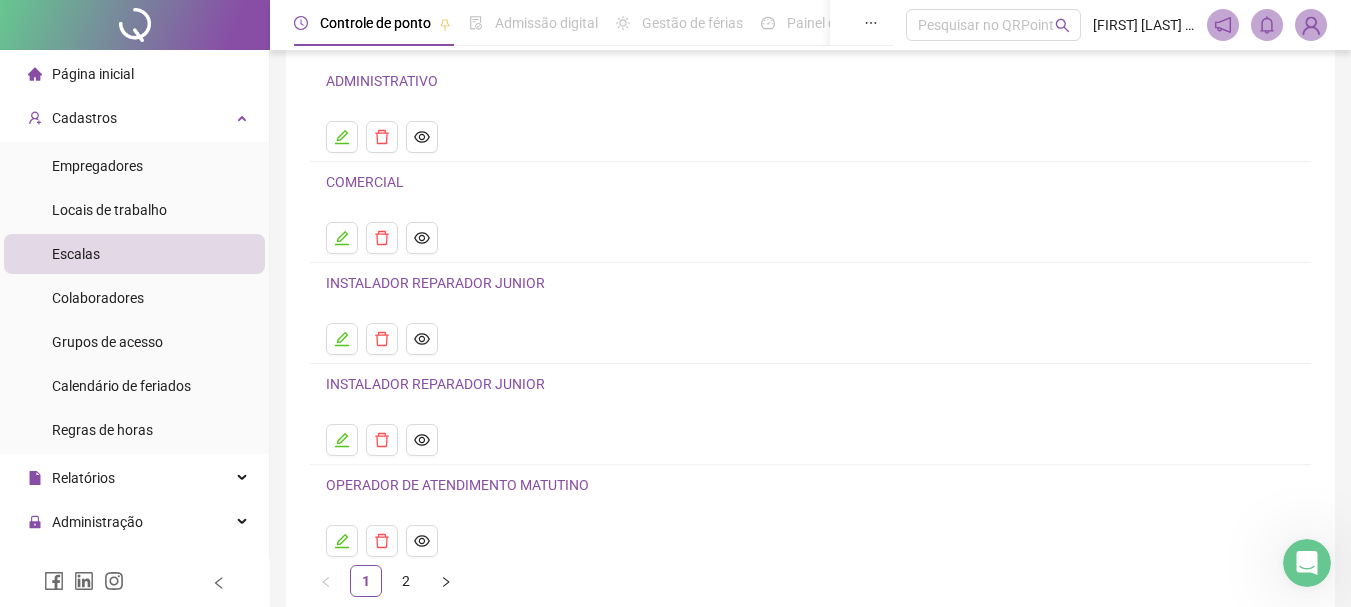 click at bounding box center (1307, 563) 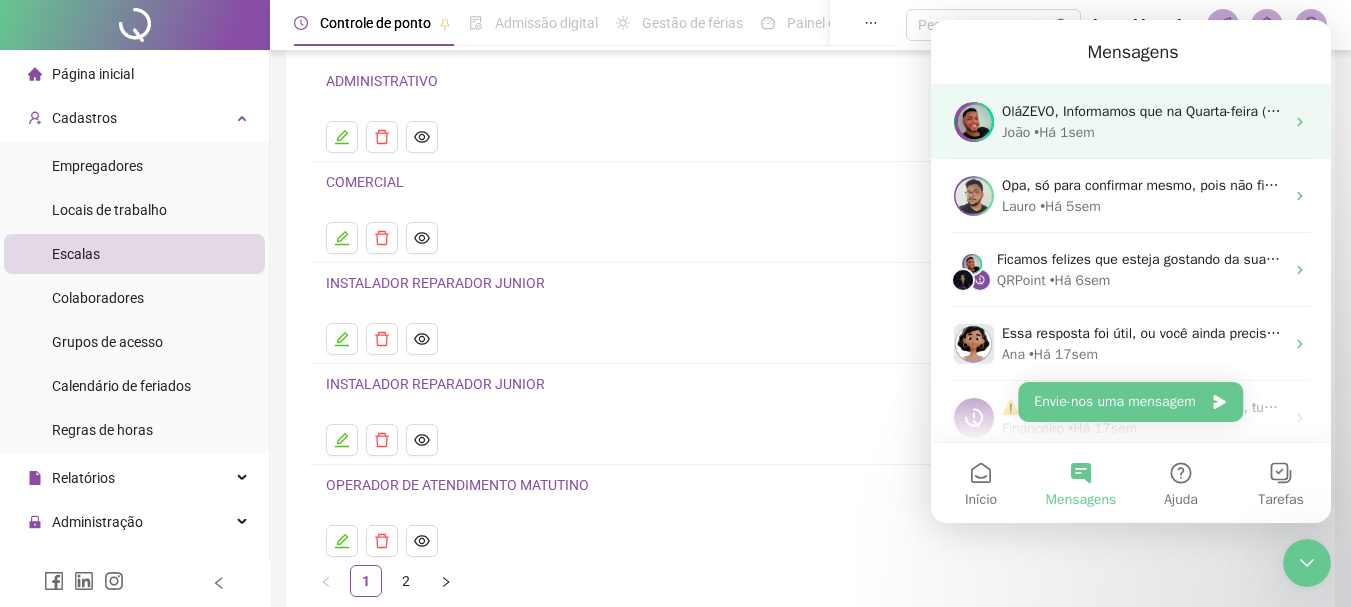 click on "[NAME] OláZEVO, Informamos que na Quarta-feira (02/07/2025) não estaremos disponíveis devido ao feriado da Independência da Bahia. Retornaremos normalmente na Quinta-feira (03/07/2025) a partir das 08:00 (horário de Brasília).. ." at bounding box center (1143, 132) 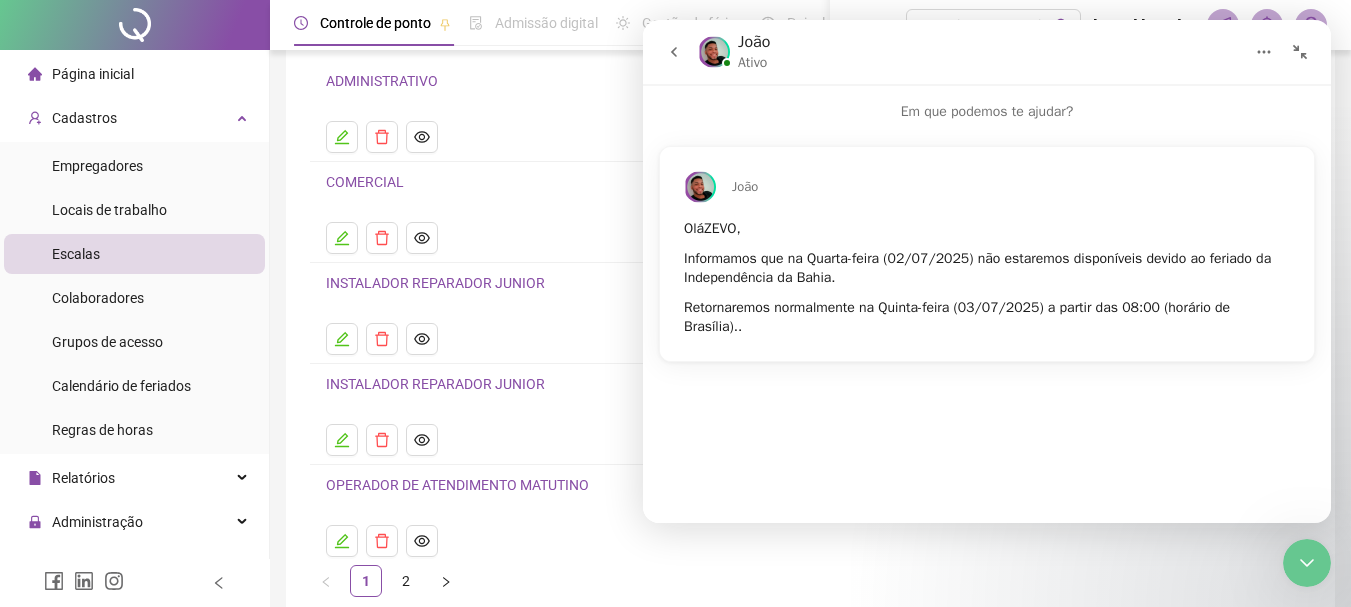 click on "[NAME] OláZEVO, Informamos que na Quarta-feira (02/07/2025) não estaremos disponíveis devido ao feriado da Independência da Bahia. Retornaremos normalmente na Quinta-feira (03/07/2025) a partir das 08:00 (horário de Brasília). ." at bounding box center (987, 266) 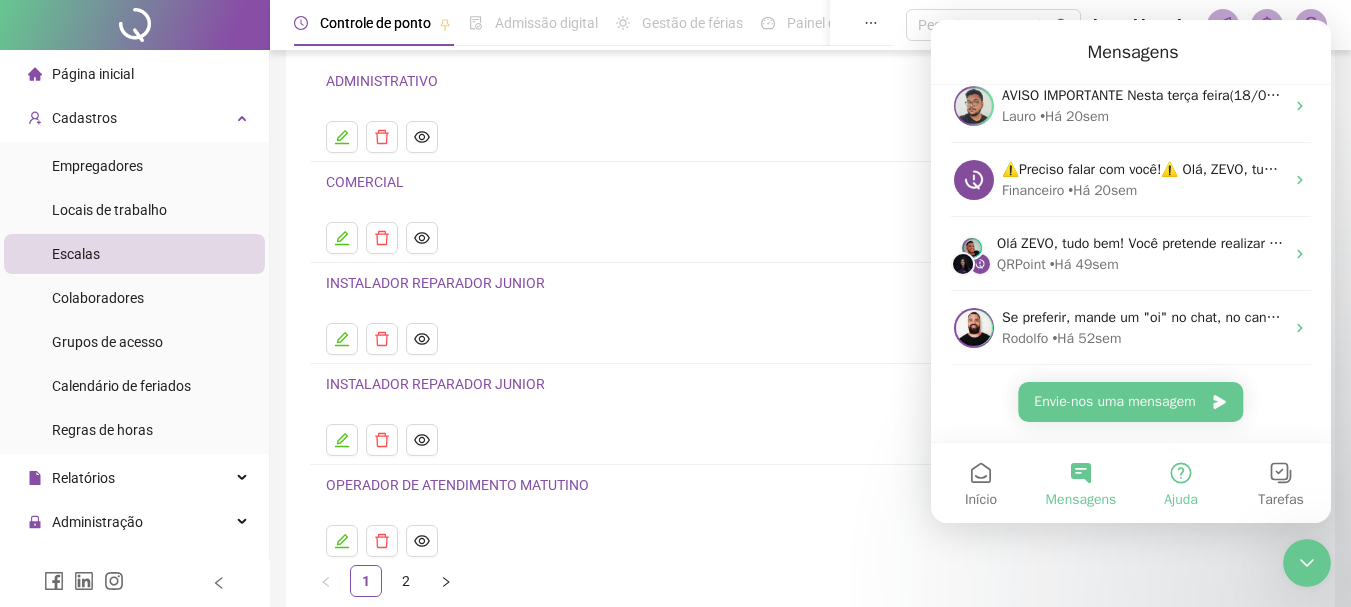 scroll, scrollTop: 461, scrollLeft: 0, axis: vertical 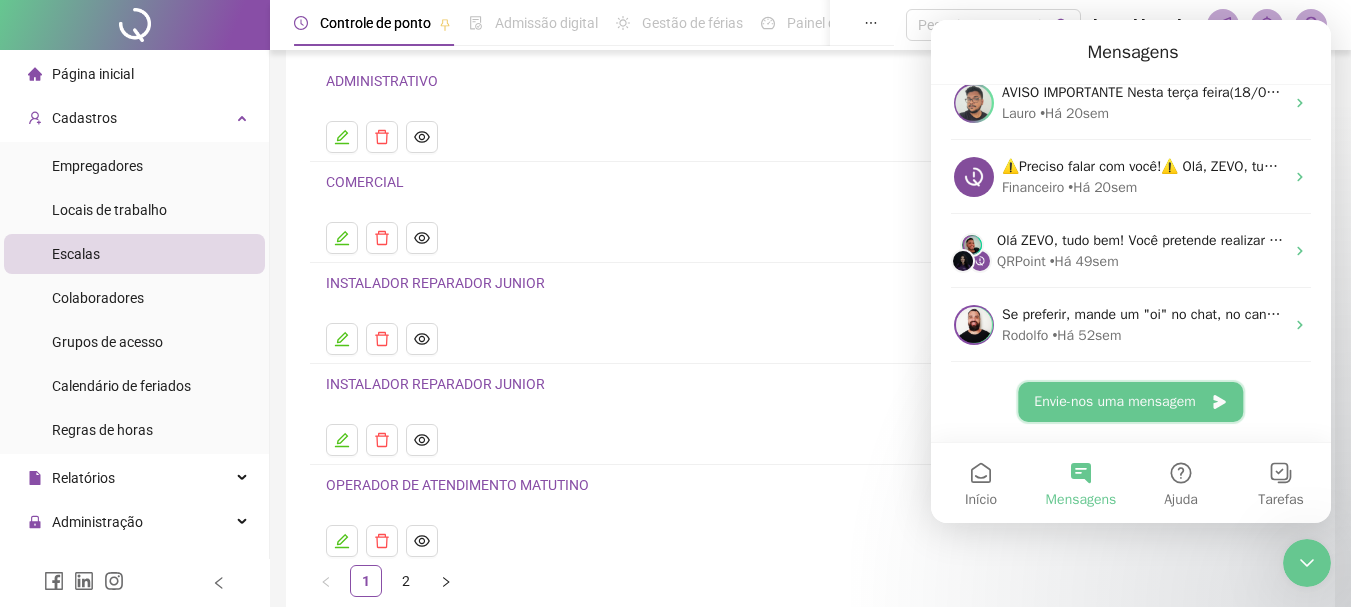 click on "Envie-nos uma mensagem" at bounding box center (1130, 402) 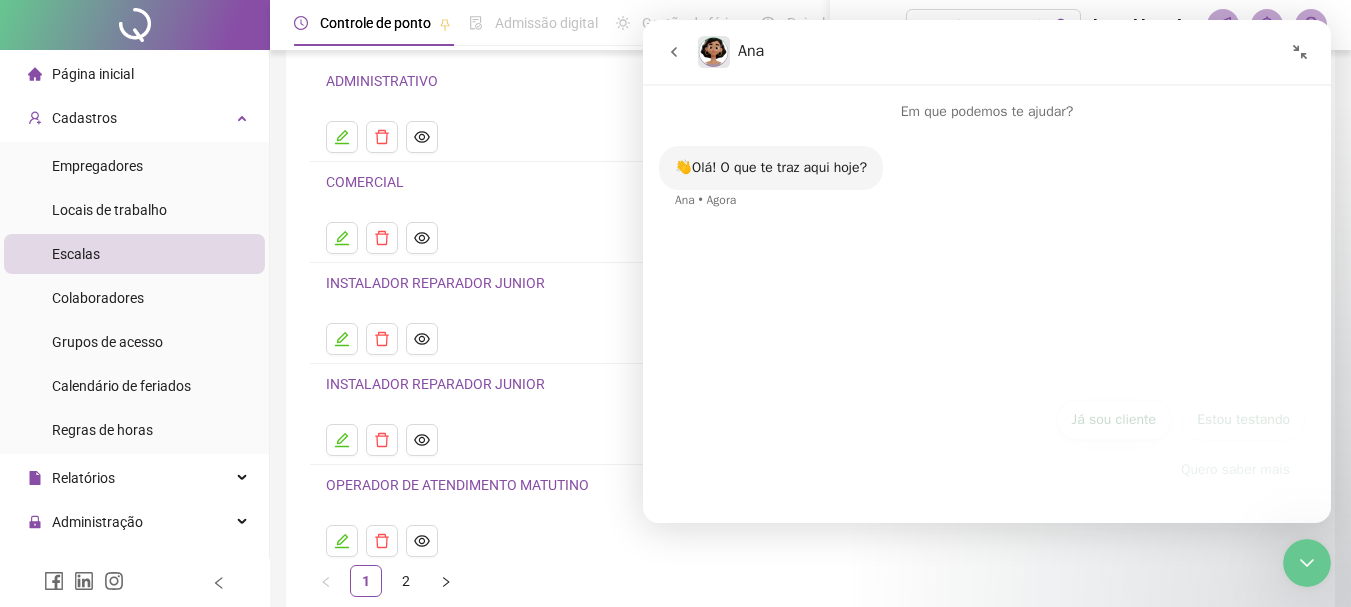 scroll, scrollTop: 380, scrollLeft: 0, axis: vertical 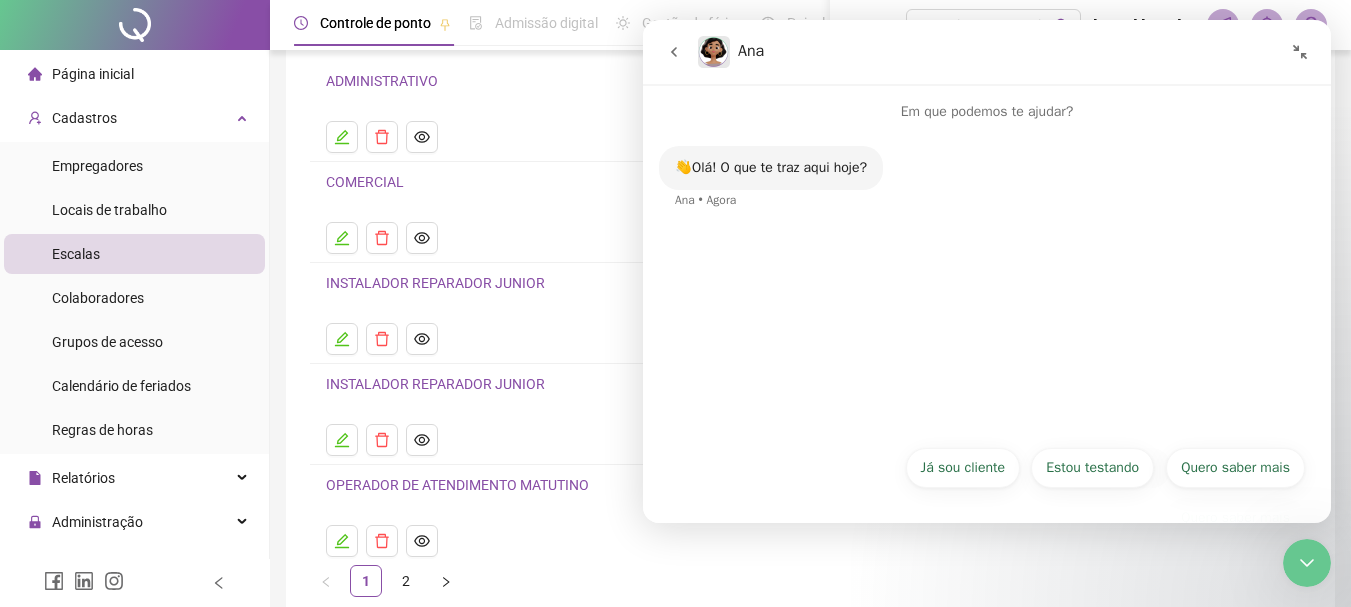 click on "👋Olá! O que te traz aqui hoje? Ana    •   Agora" at bounding box center (987, 278) 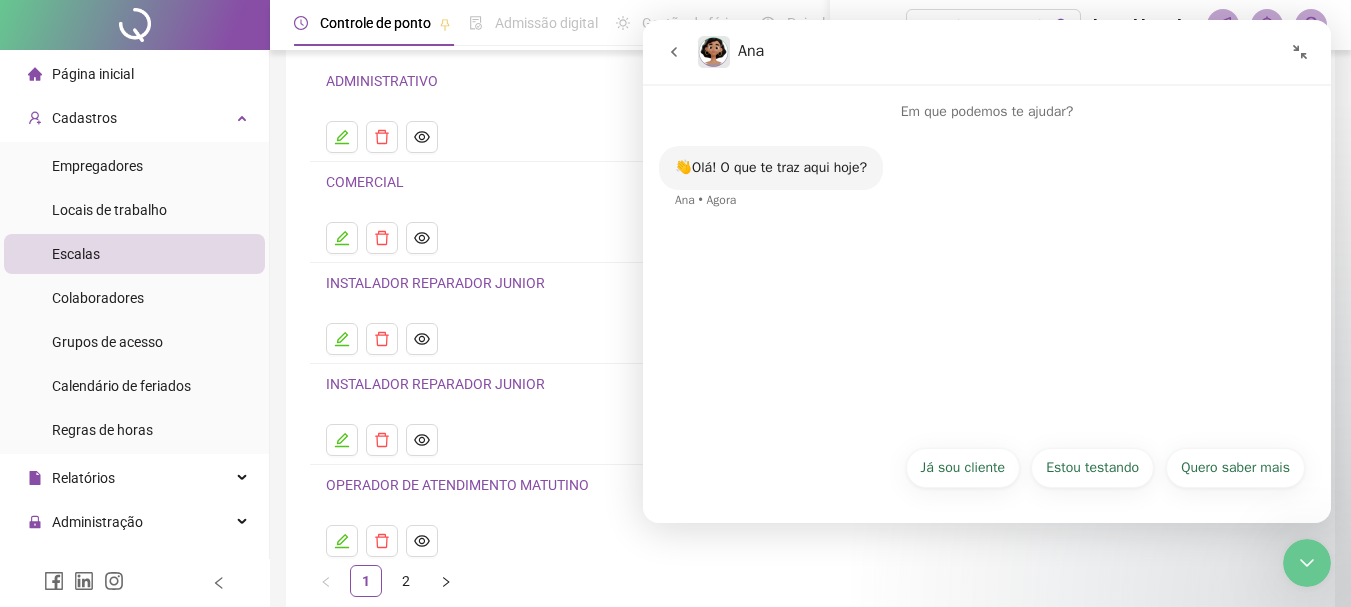 click on "Já sou cliente" at bounding box center (963, 468) 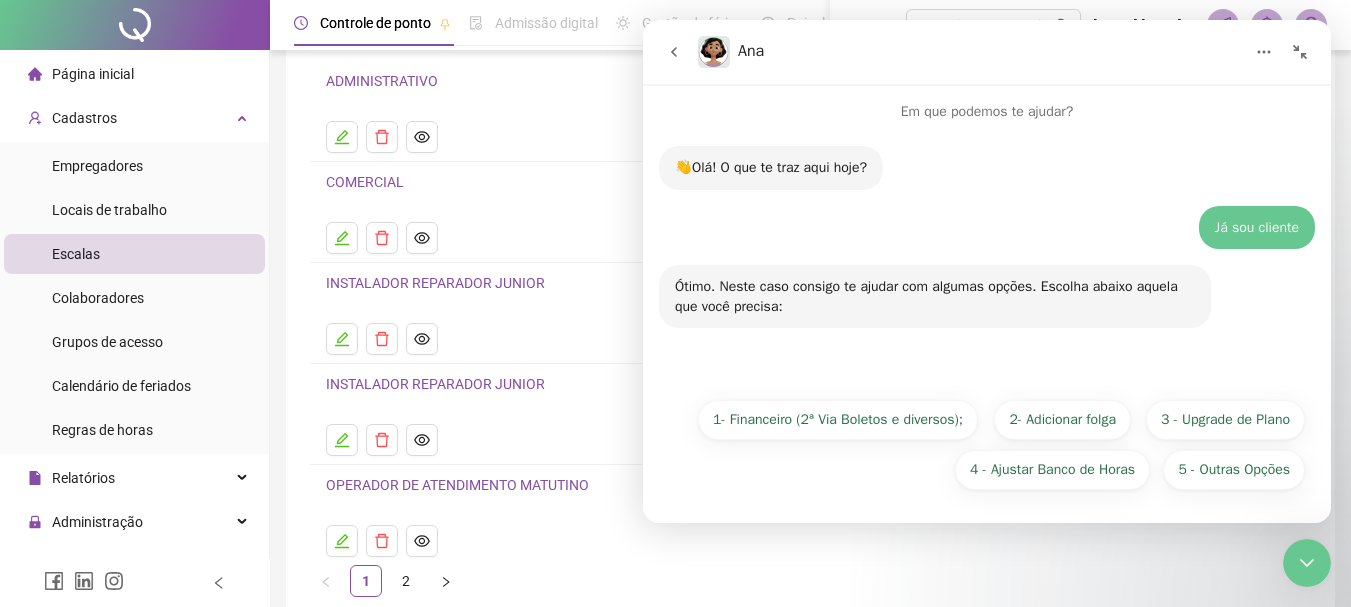 click on "1 2" at bounding box center [810, 581] 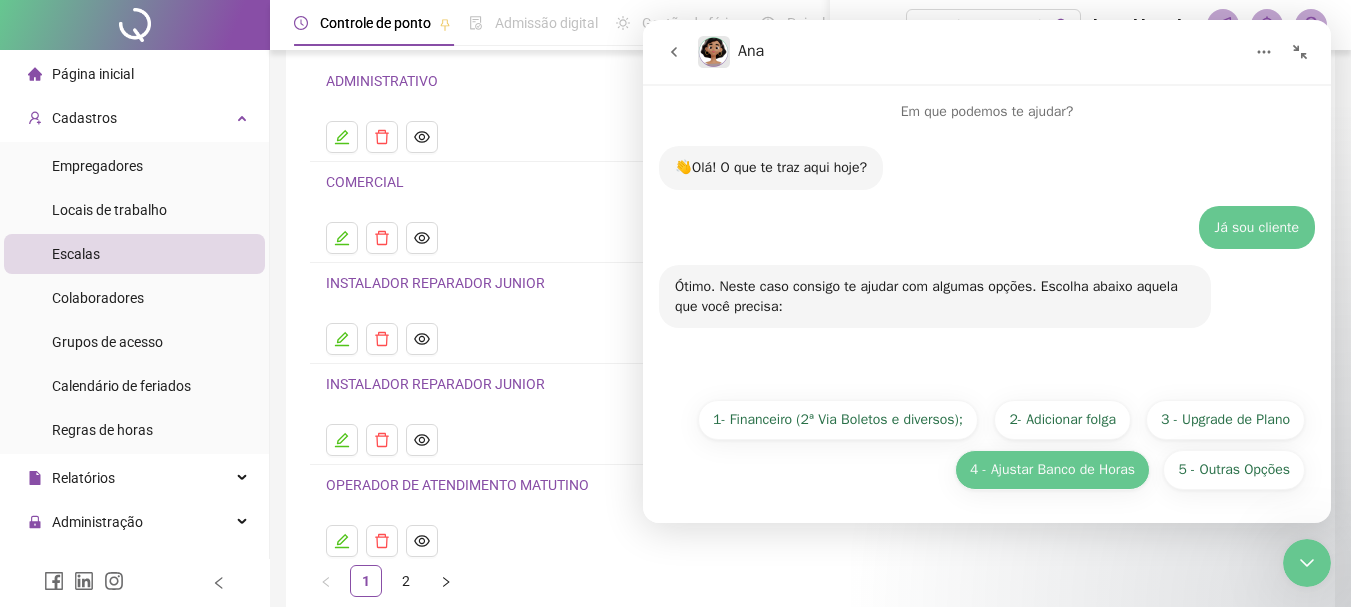 click on "4 - Ajustar Banco de Horas" at bounding box center (1052, 470) 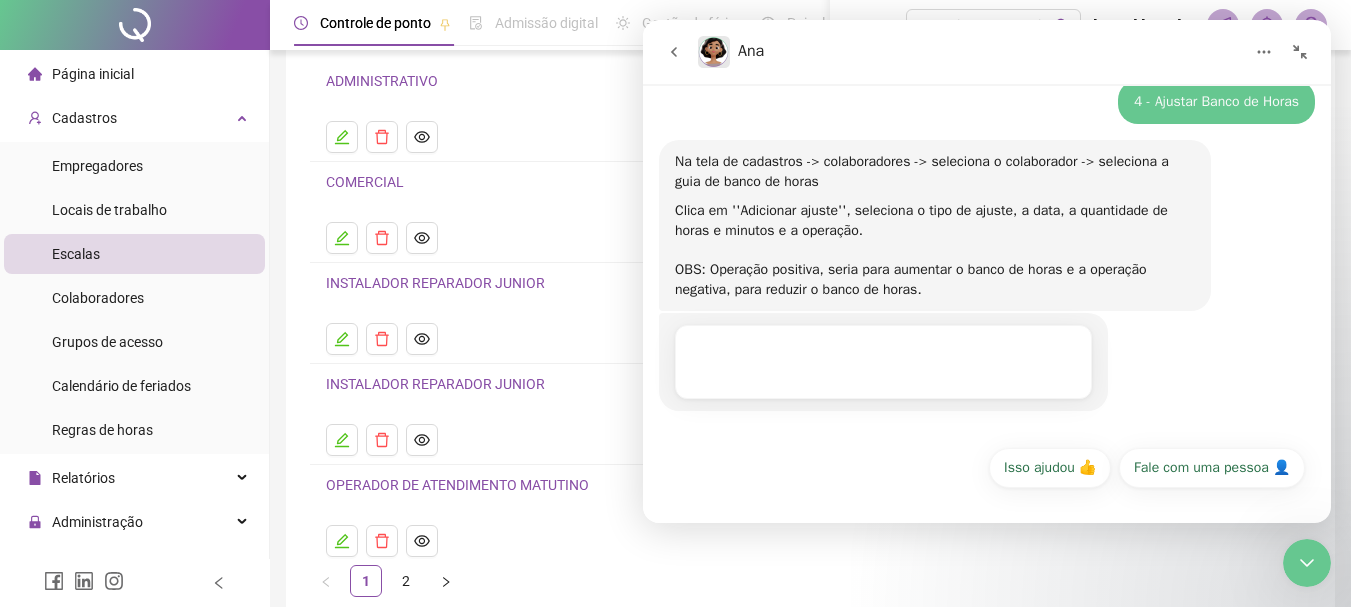 scroll, scrollTop: 264, scrollLeft: 0, axis: vertical 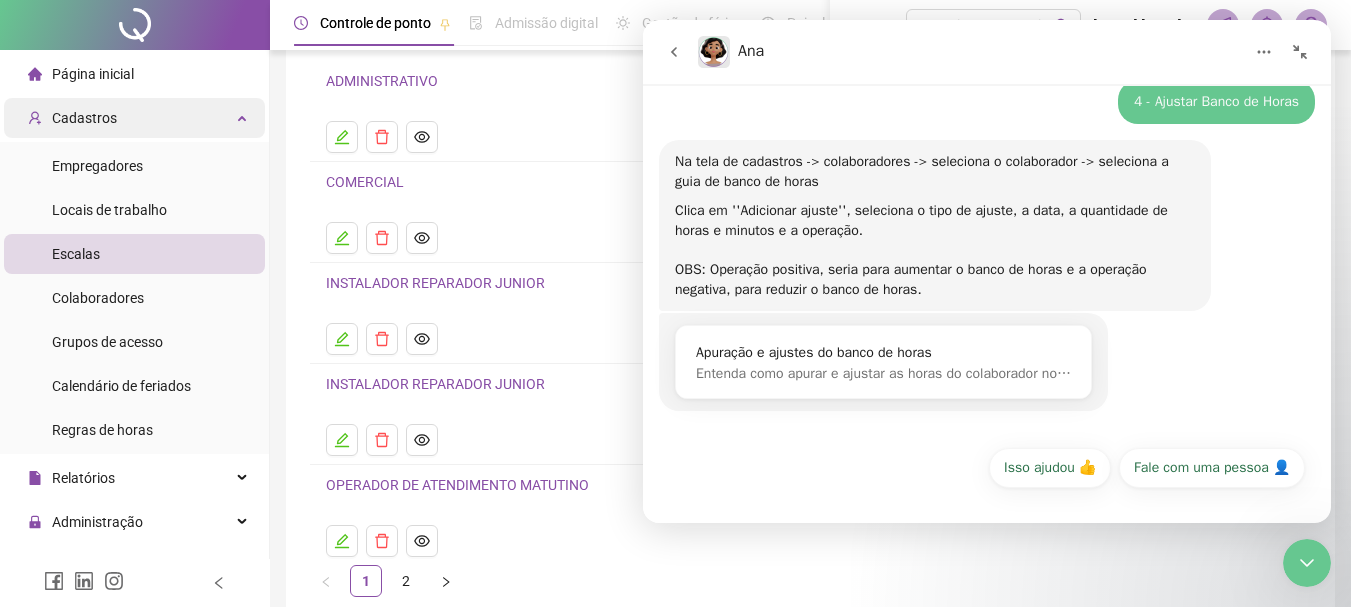click on "Cadastros" at bounding box center [134, 118] 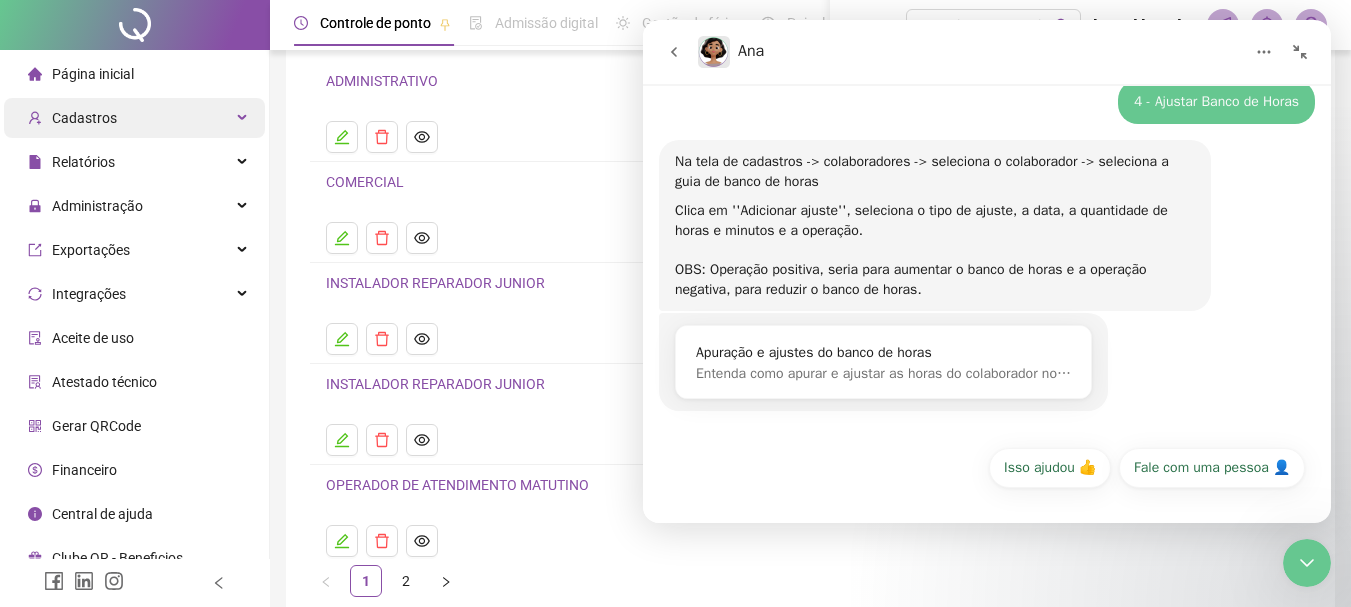 click on "Cadastros" at bounding box center (134, 118) 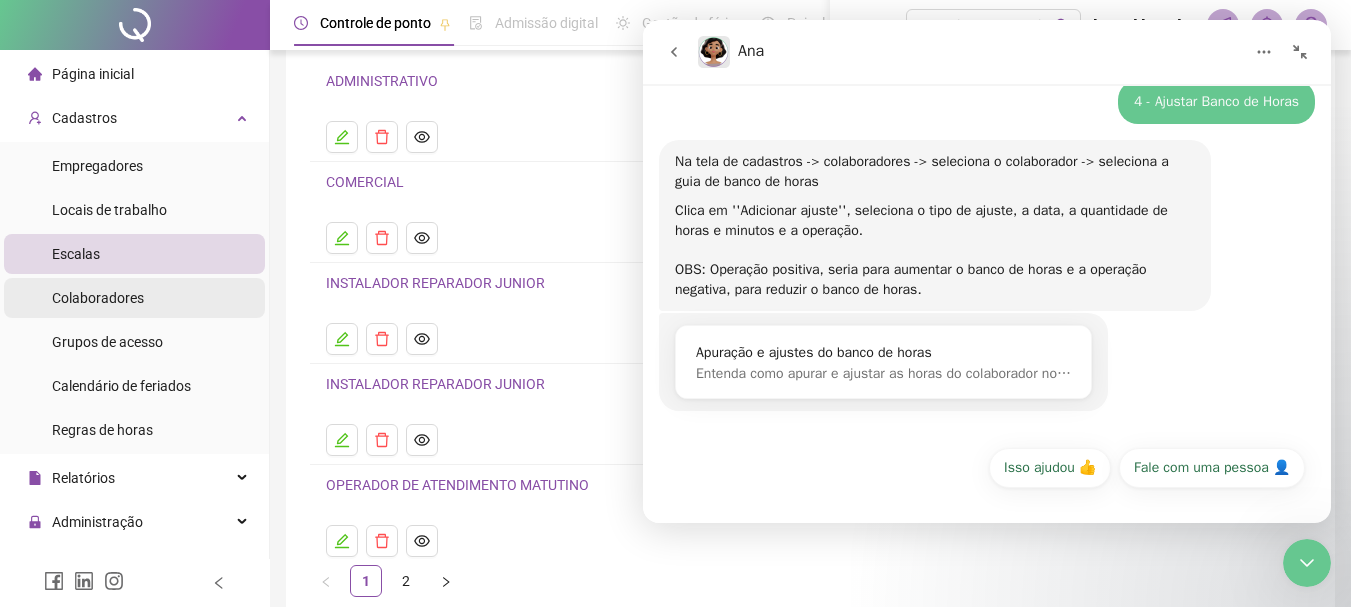click on "Colaboradores" at bounding box center [98, 298] 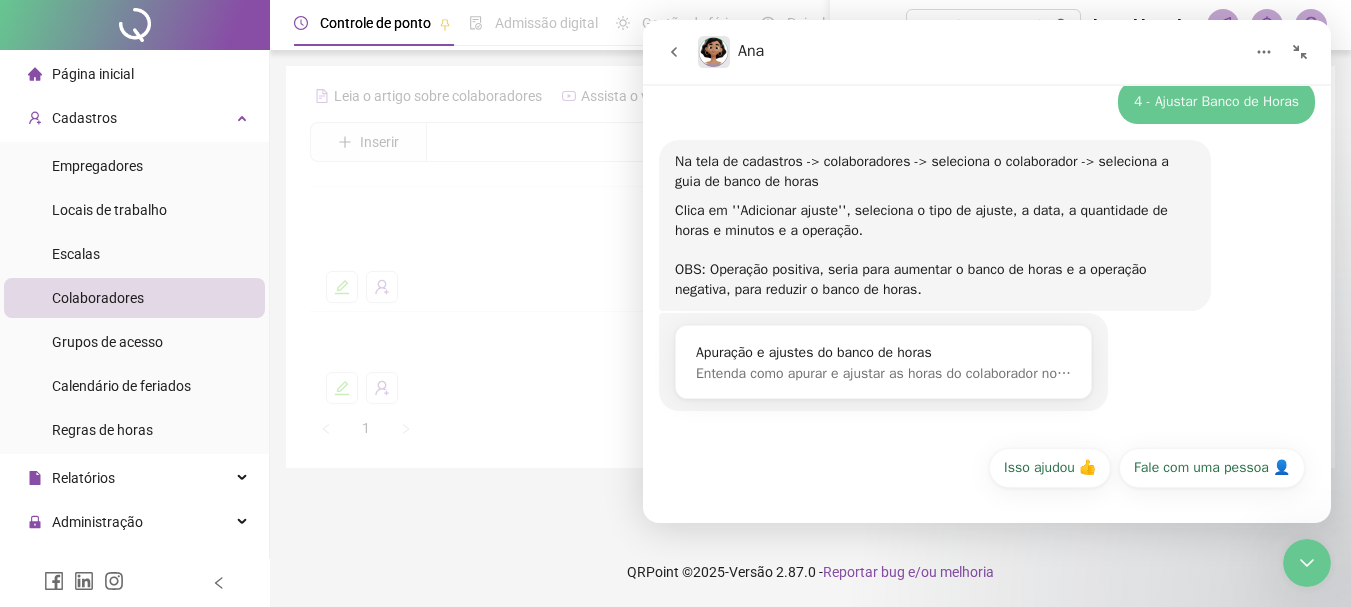 scroll, scrollTop: 0, scrollLeft: 0, axis: both 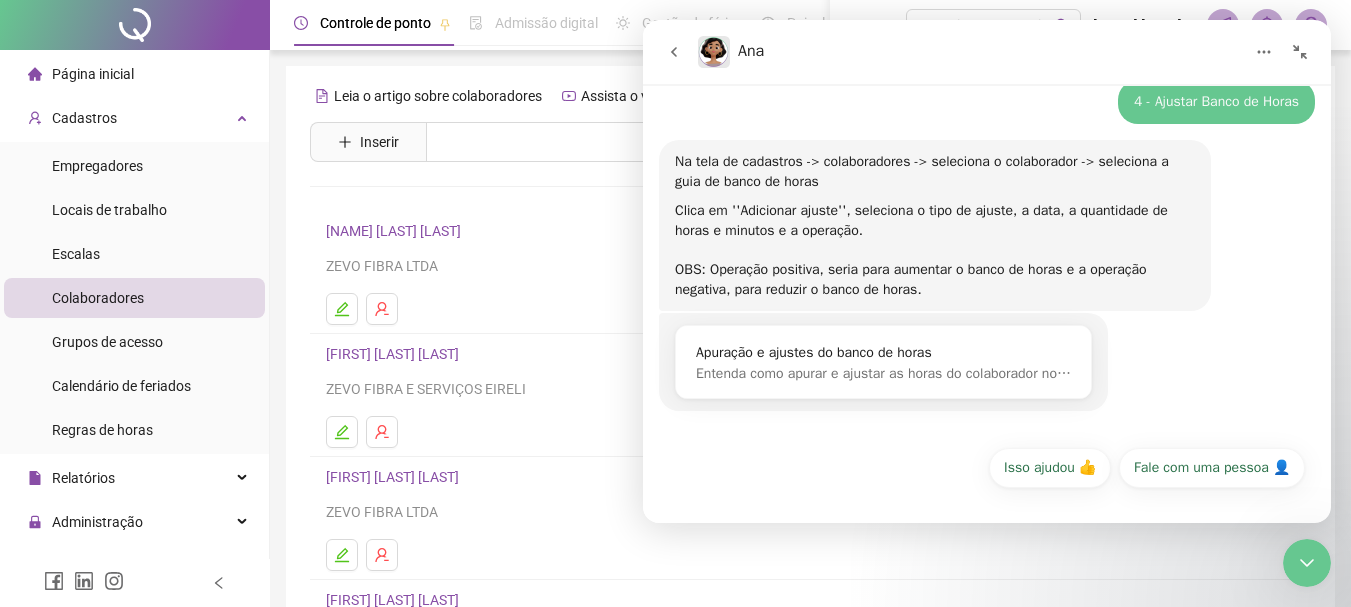 click 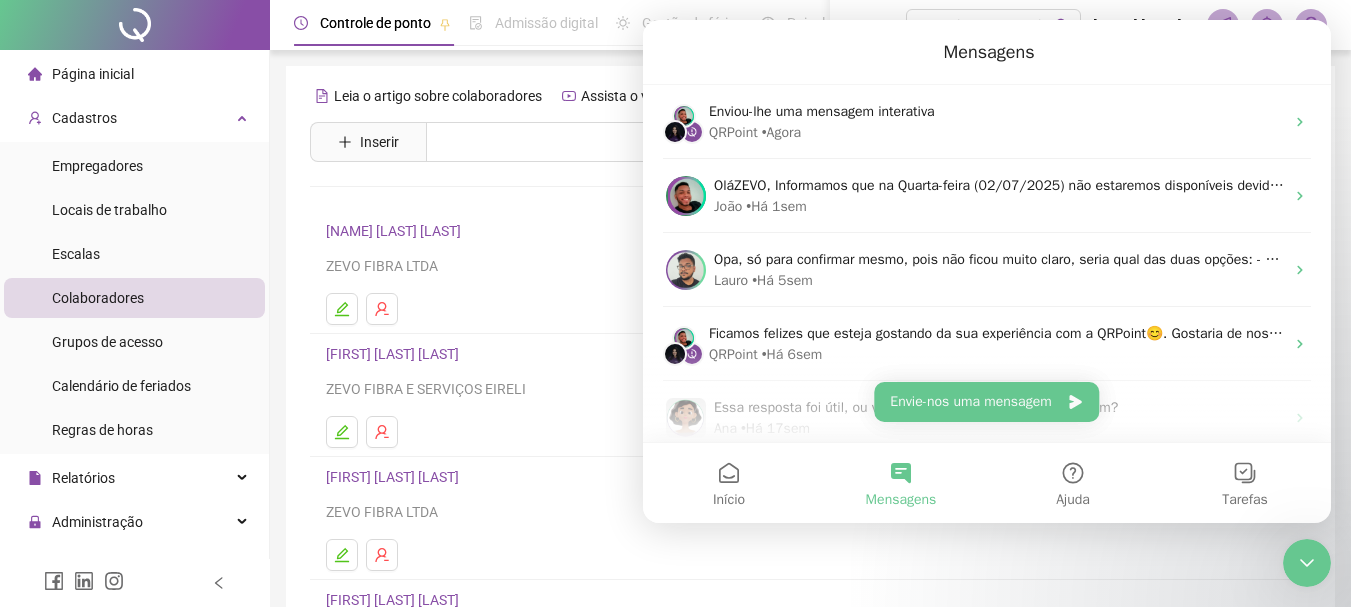 scroll, scrollTop: 0, scrollLeft: 0, axis: both 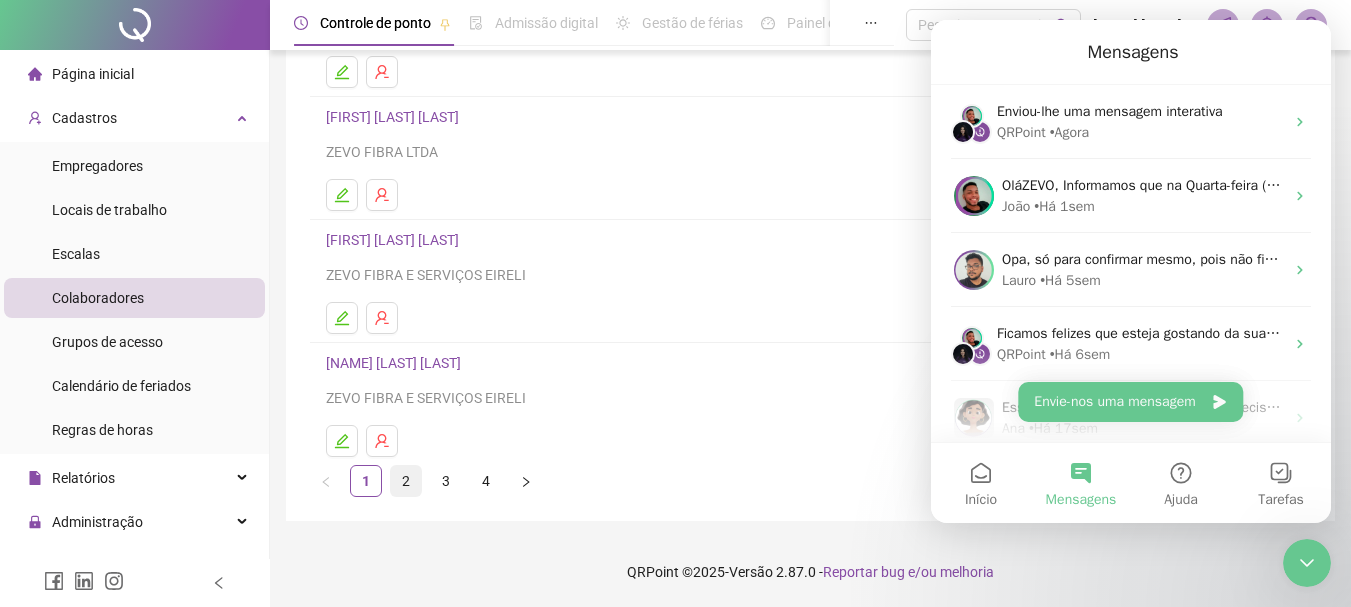 click on "2" at bounding box center (406, 481) 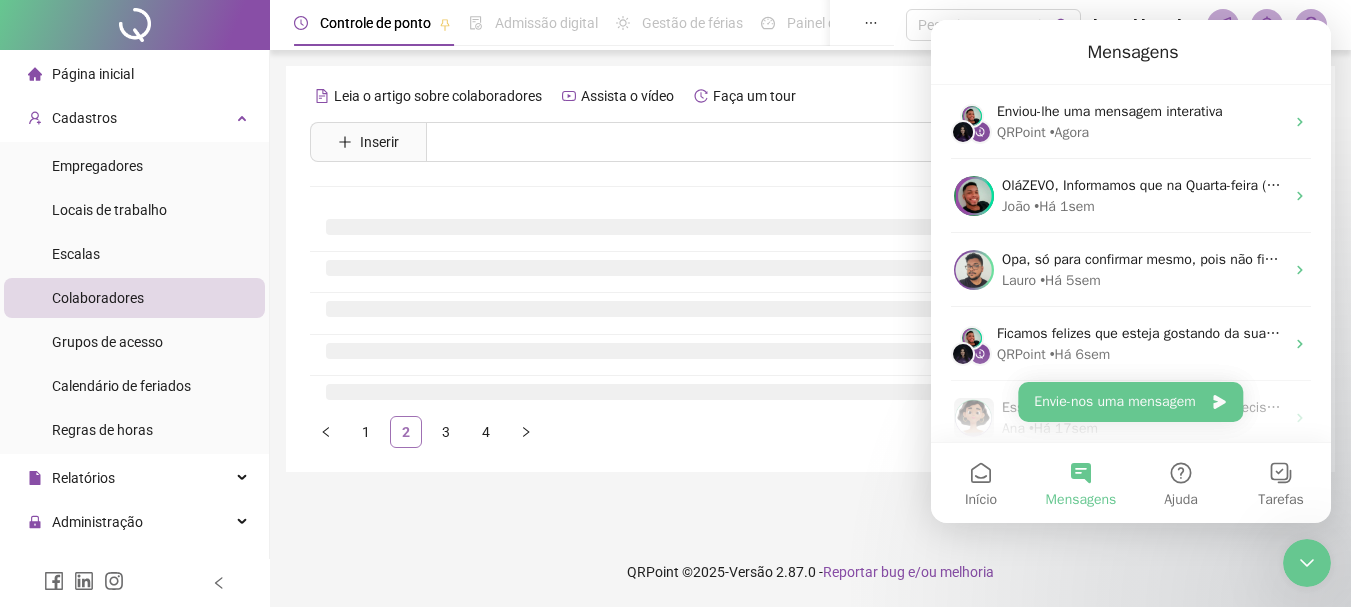 scroll, scrollTop: 0, scrollLeft: 0, axis: both 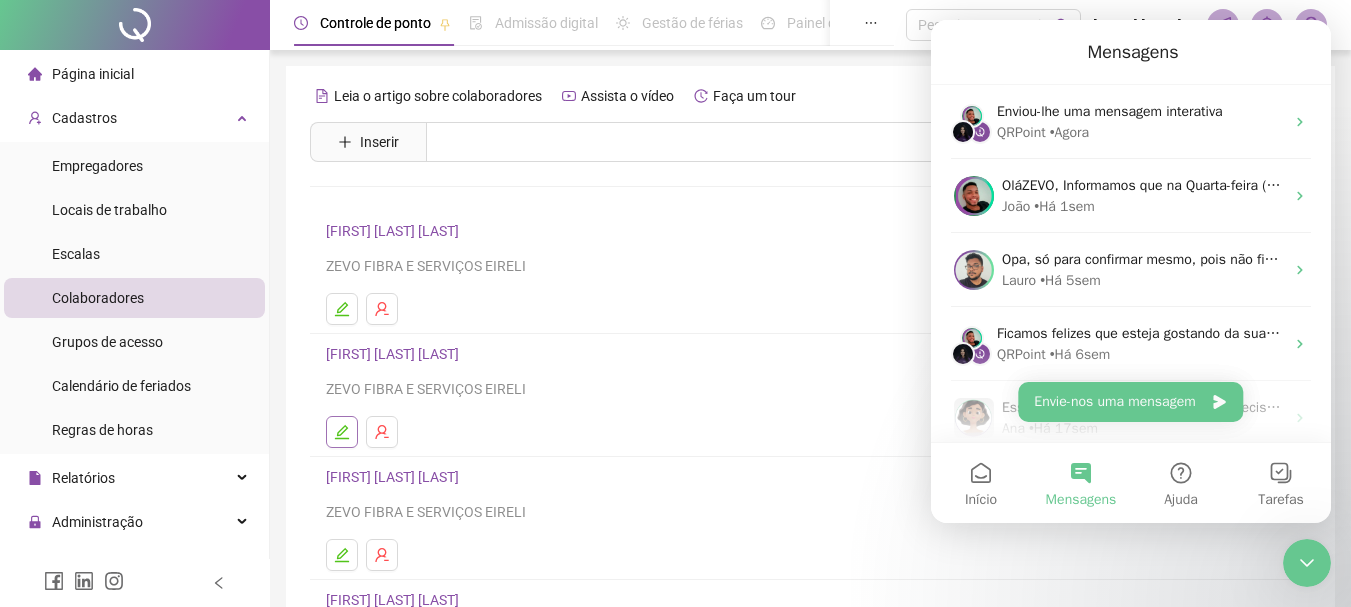click 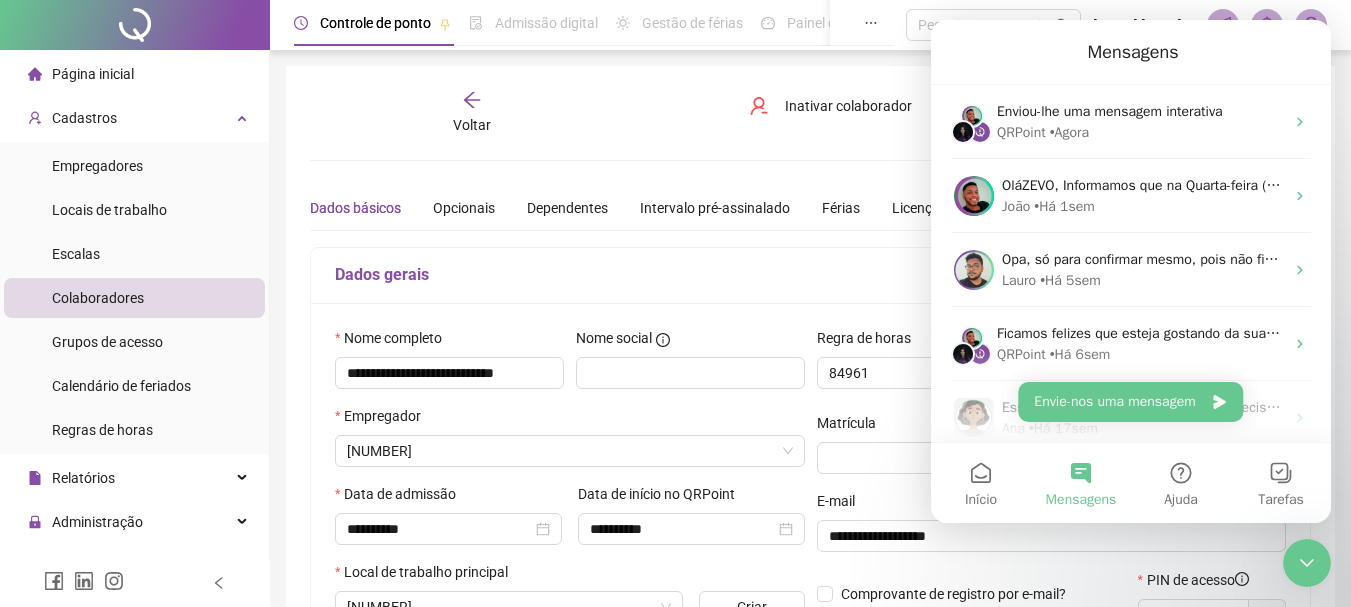 type on "**********" 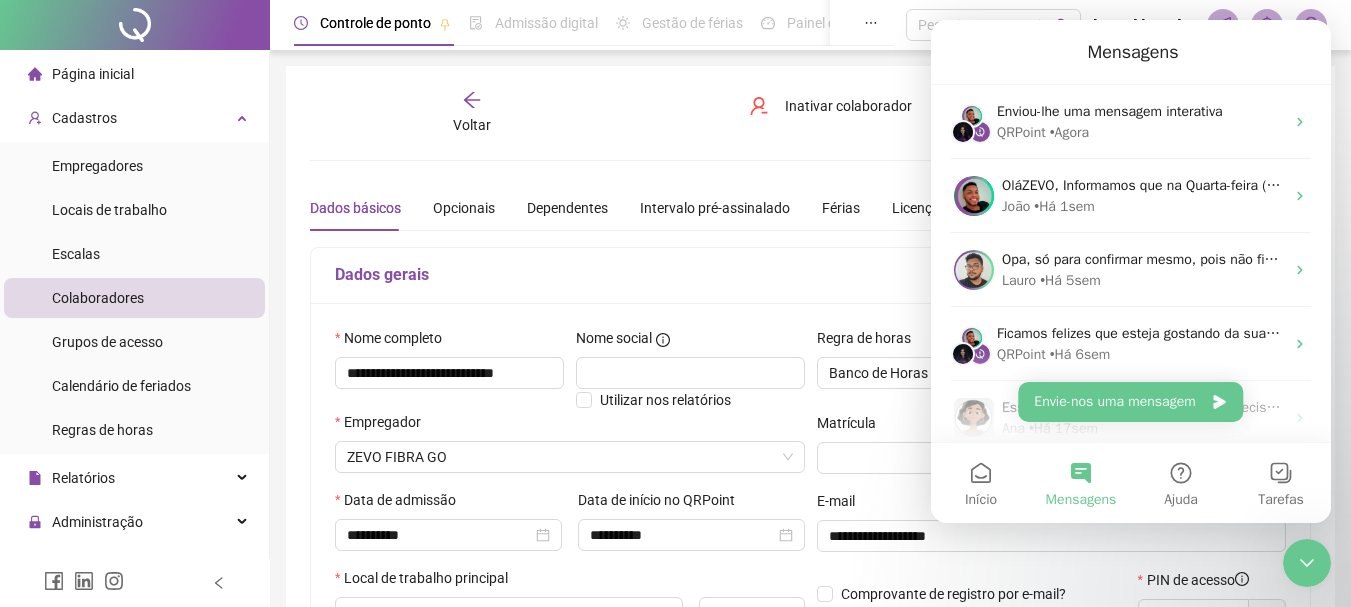 click on "Mensagens" at bounding box center (1131, 52) 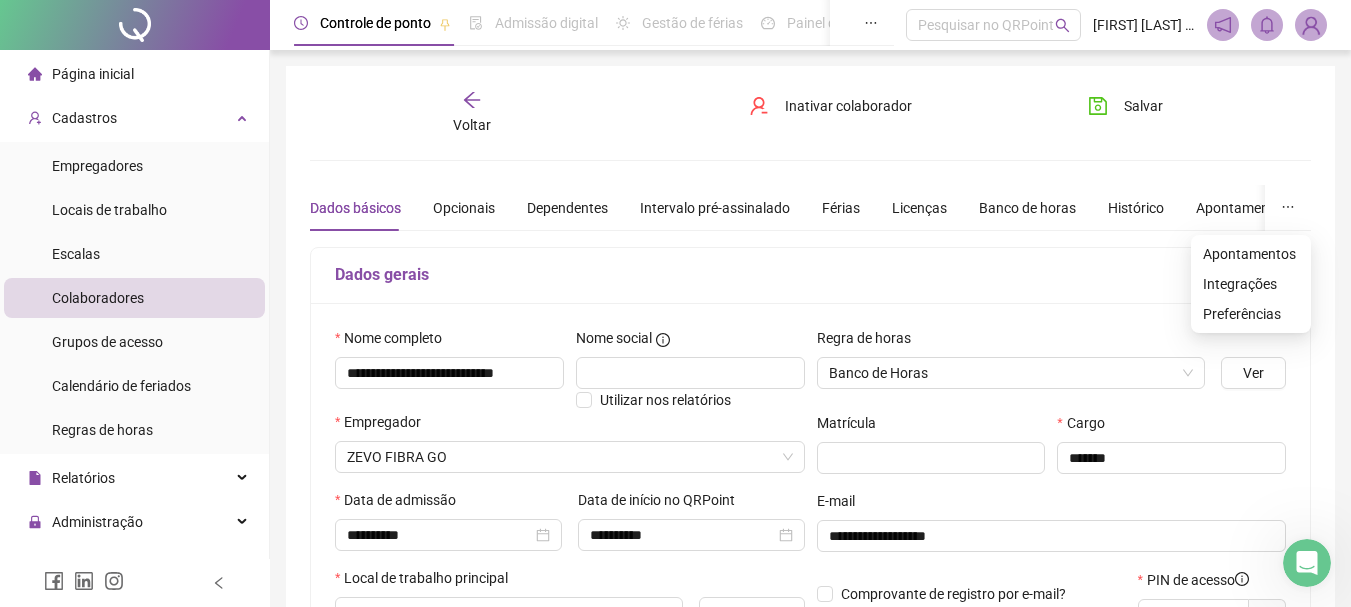 click at bounding box center (1288, 208) 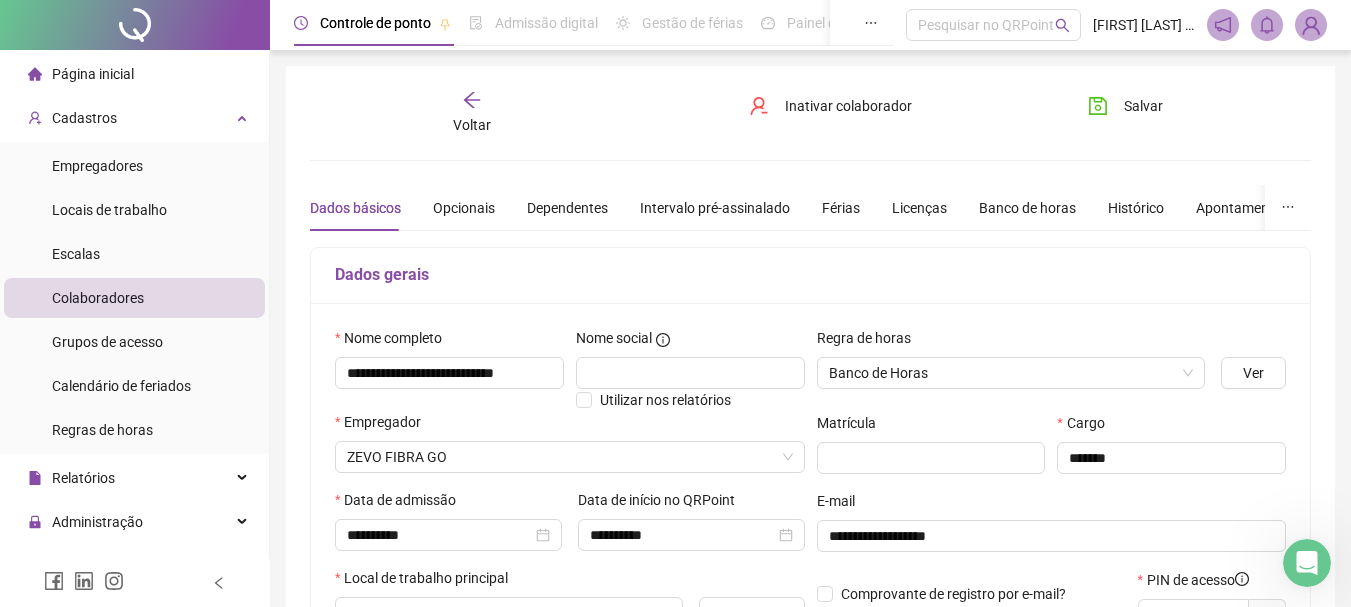 click on "Dados gerais" at bounding box center (810, 275) 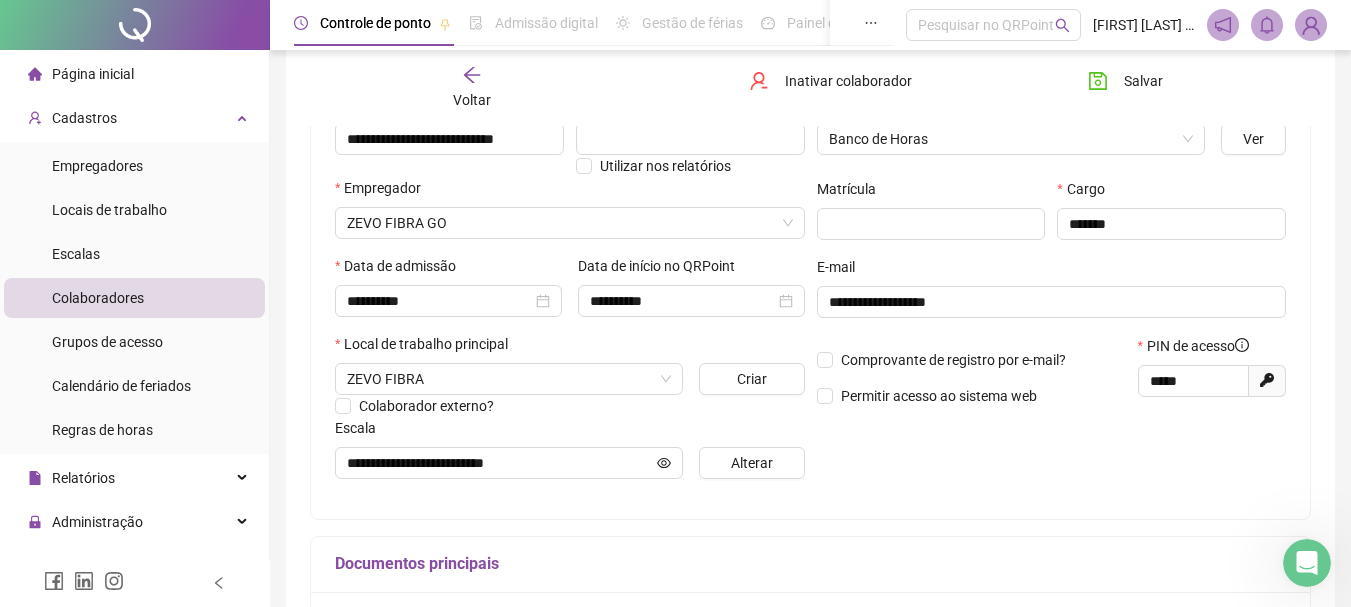 scroll, scrollTop: 134, scrollLeft: 0, axis: vertical 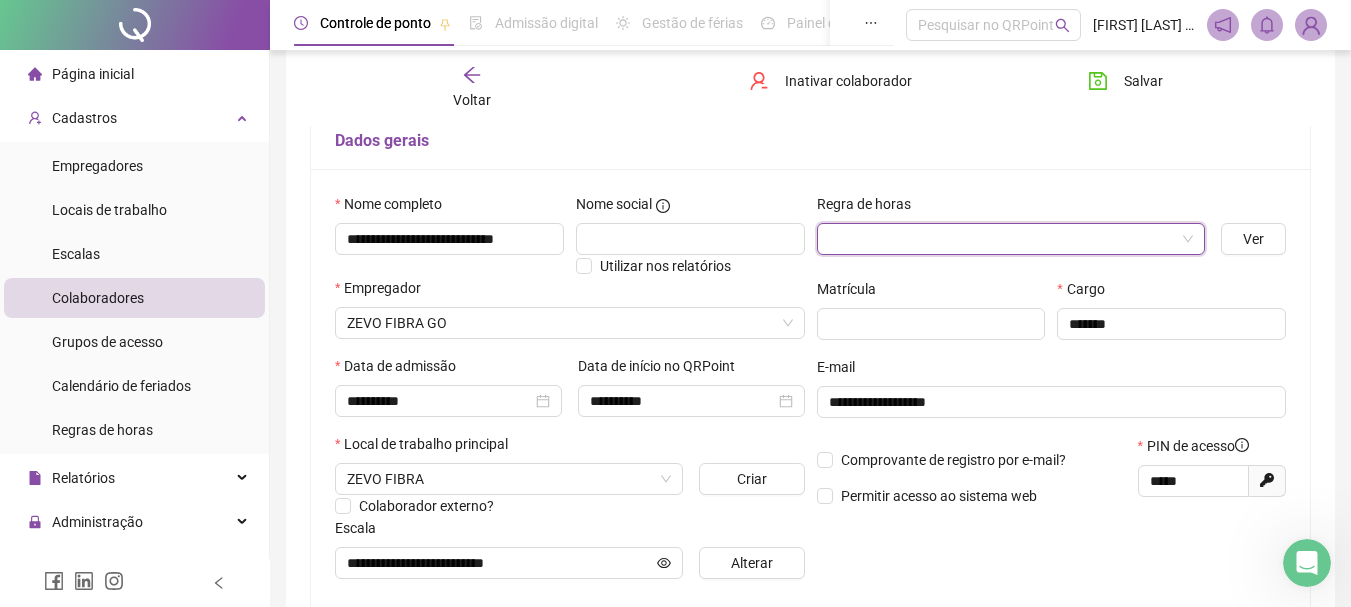 click at bounding box center (1011, 239) 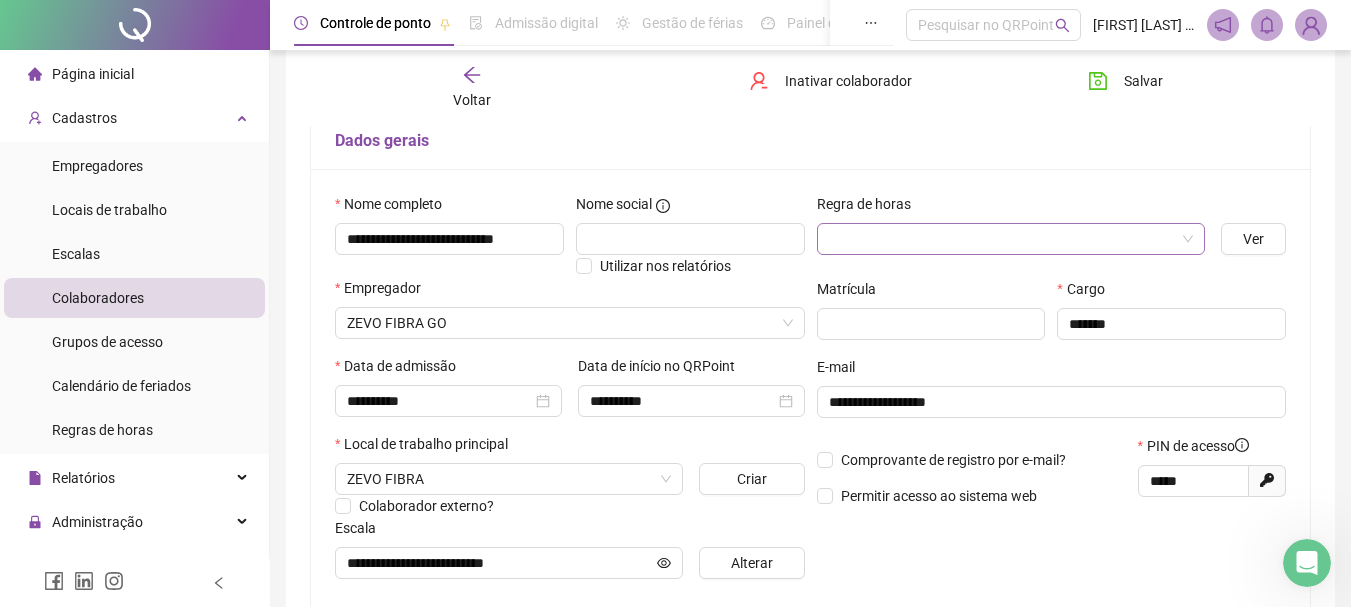 click on "**********" at bounding box center (1052, 394) 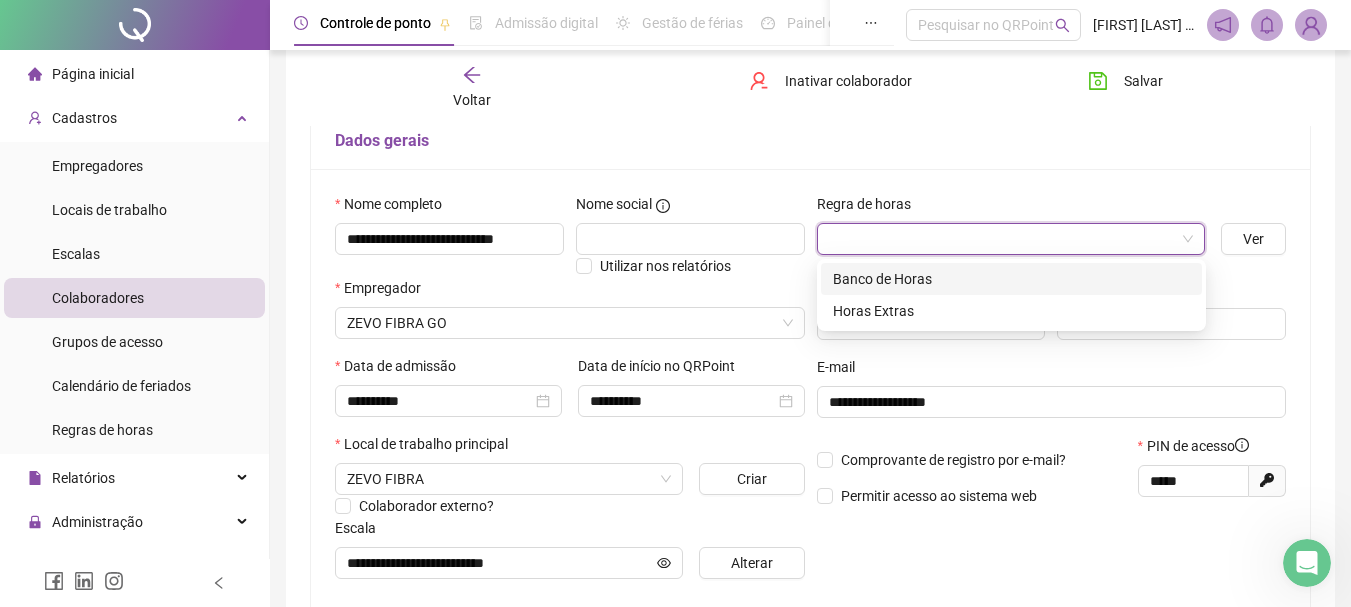 click on "Banco de Horas" at bounding box center [1011, 279] 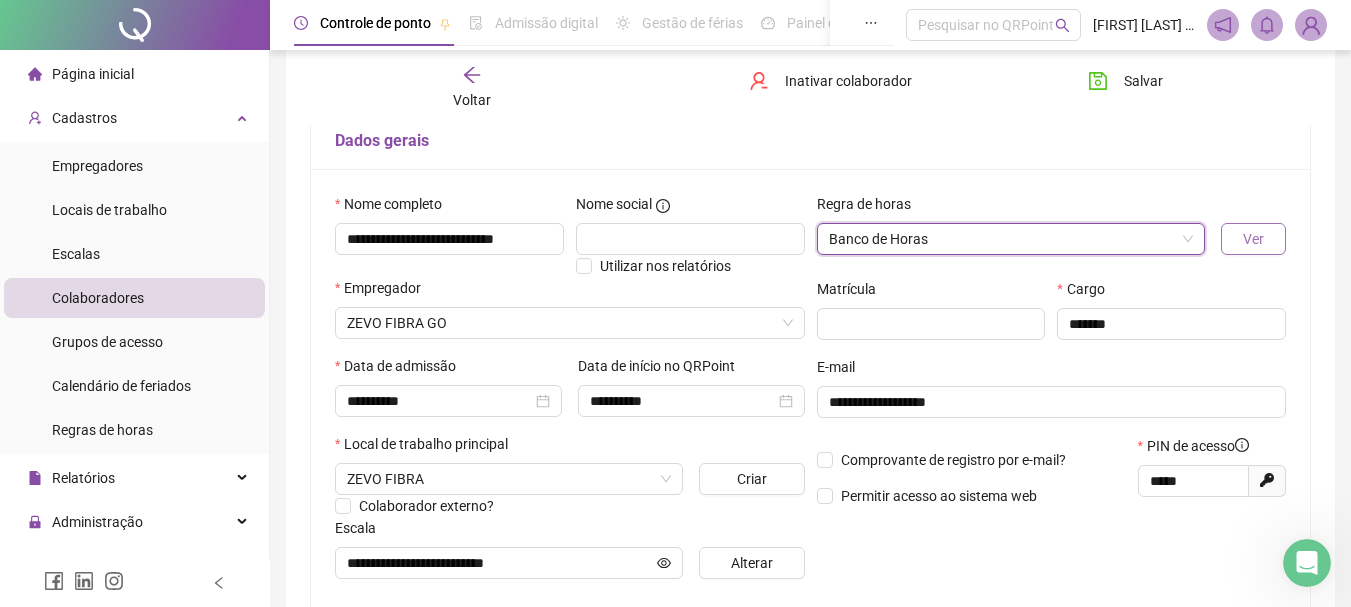 click on "Ver" at bounding box center (1253, 239) 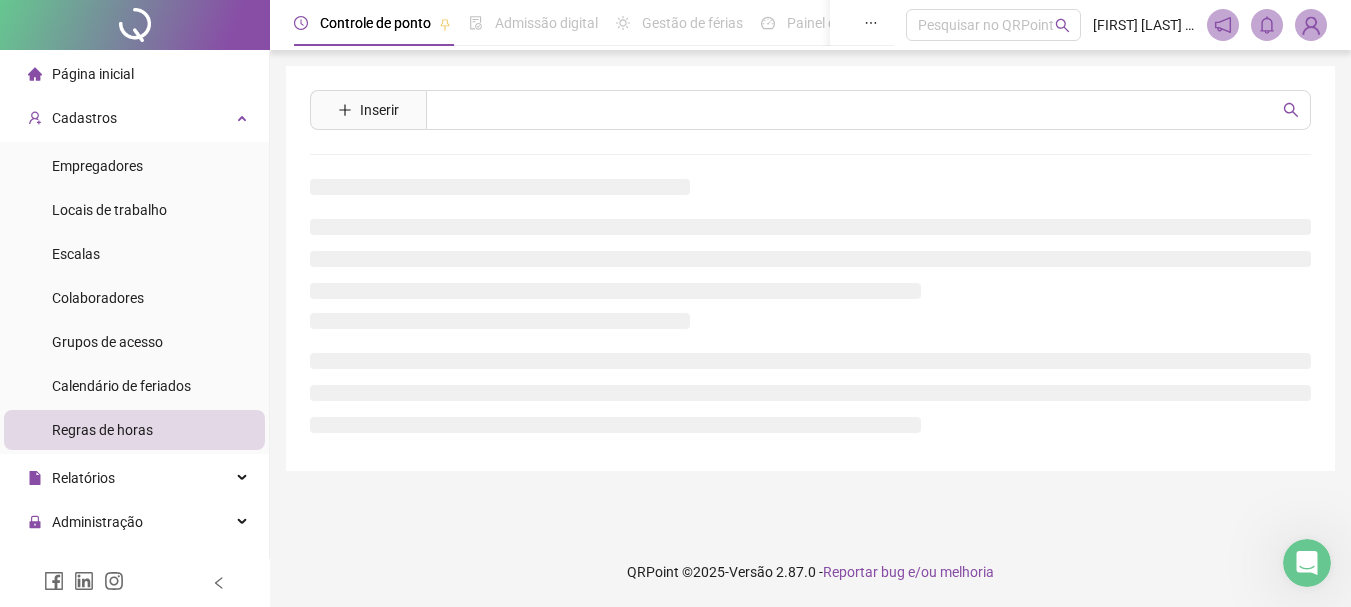 scroll, scrollTop: 0, scrollLeft: 0, axis: both 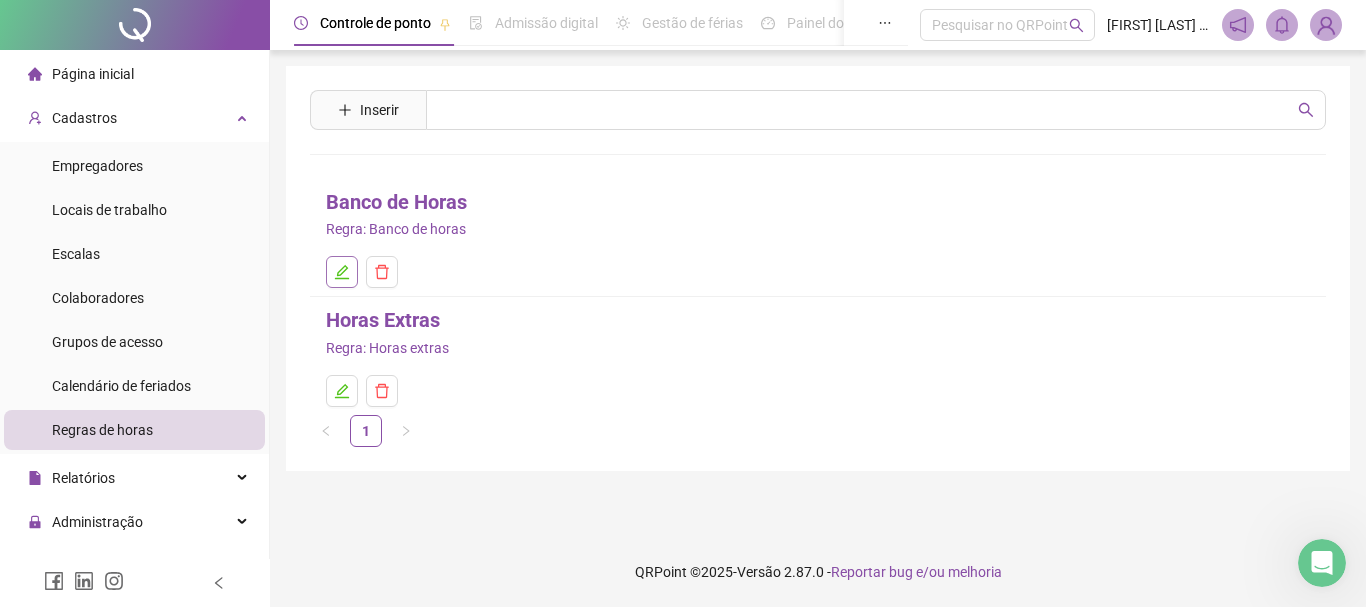click 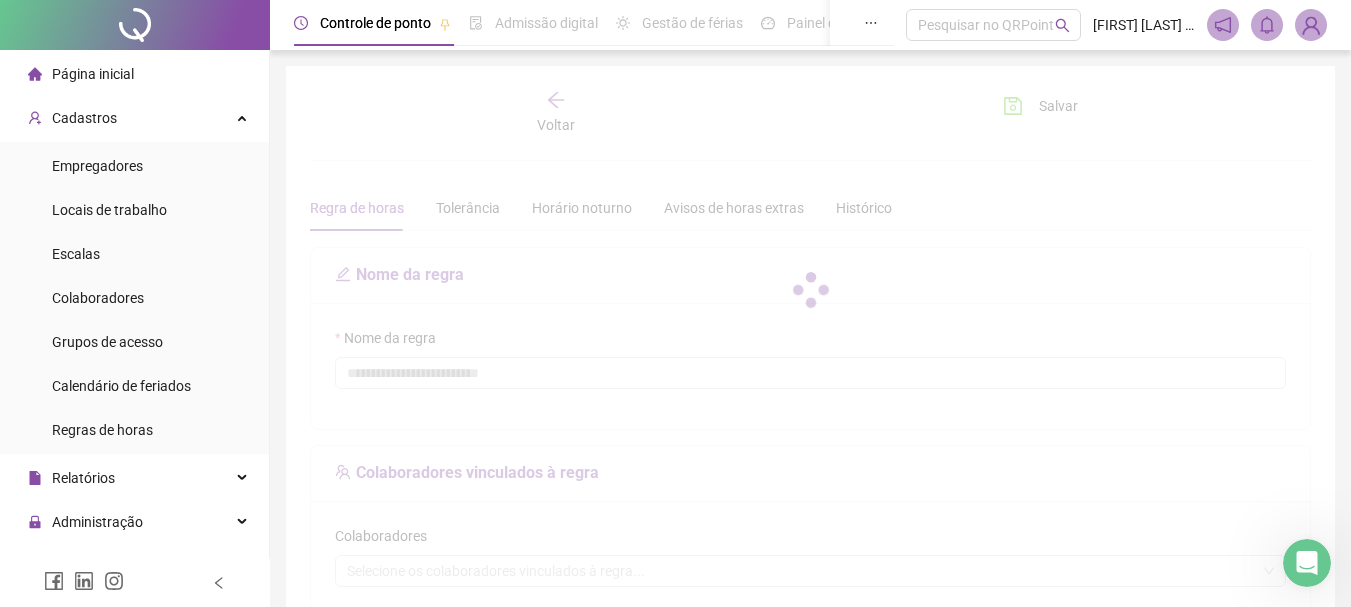 type on "**********" 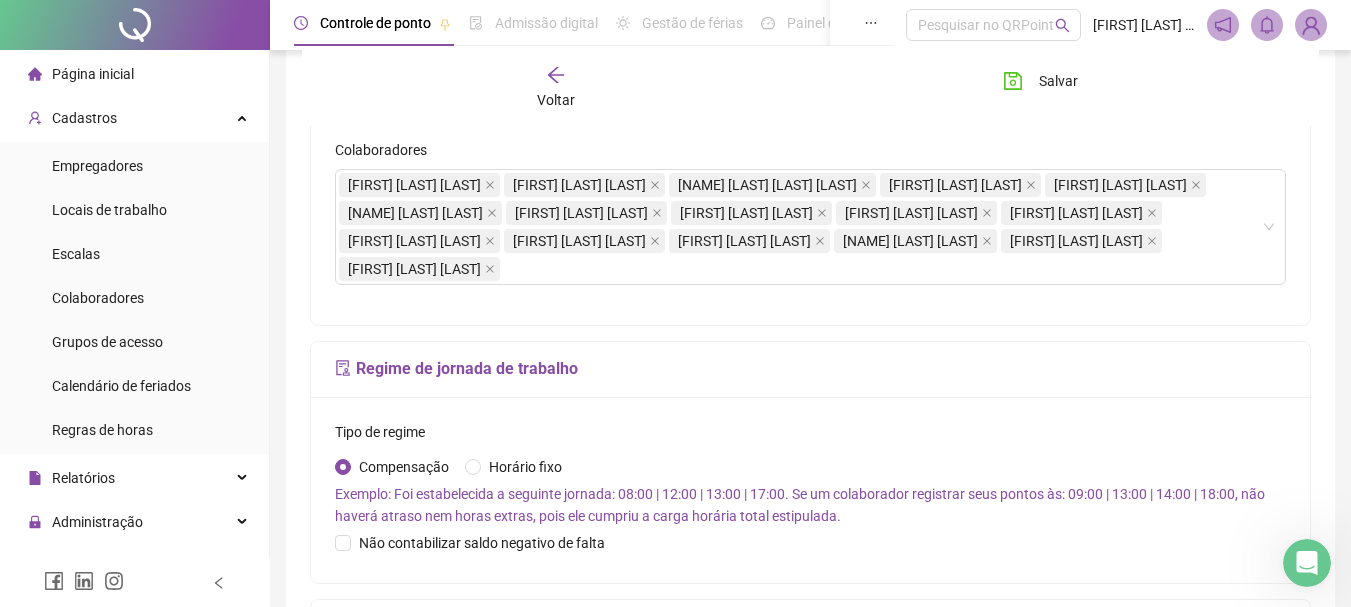 scroll, scrollTop: 381, scrollLeft: 0, axis: vertical 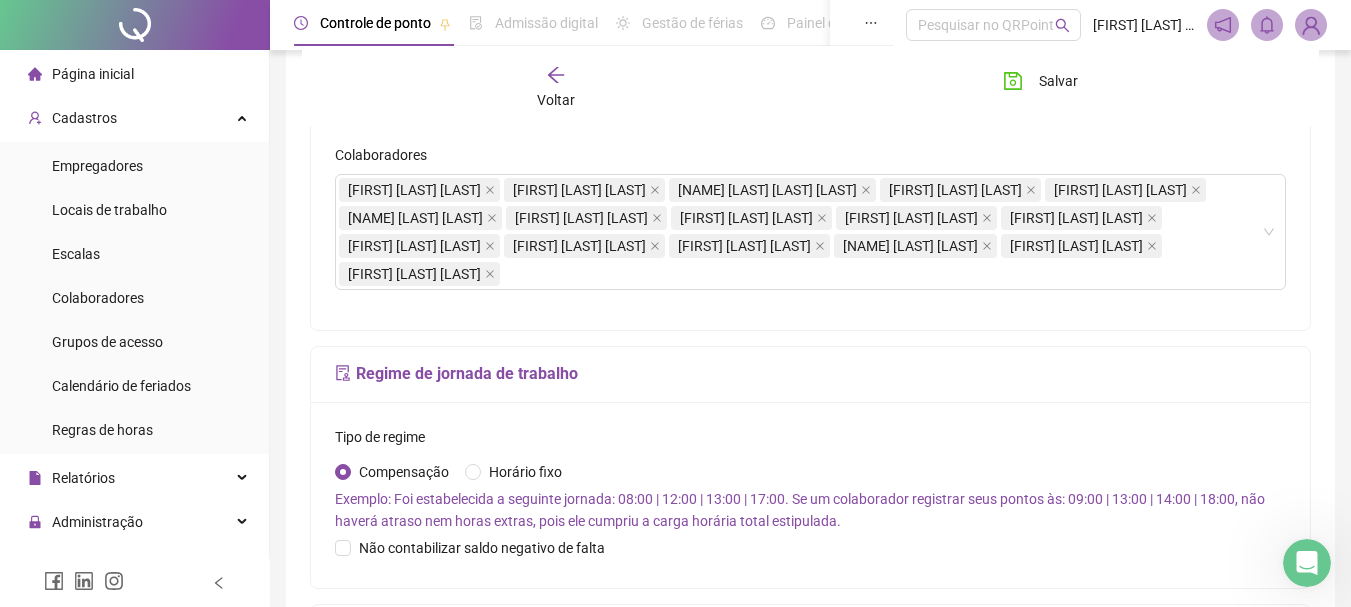 click 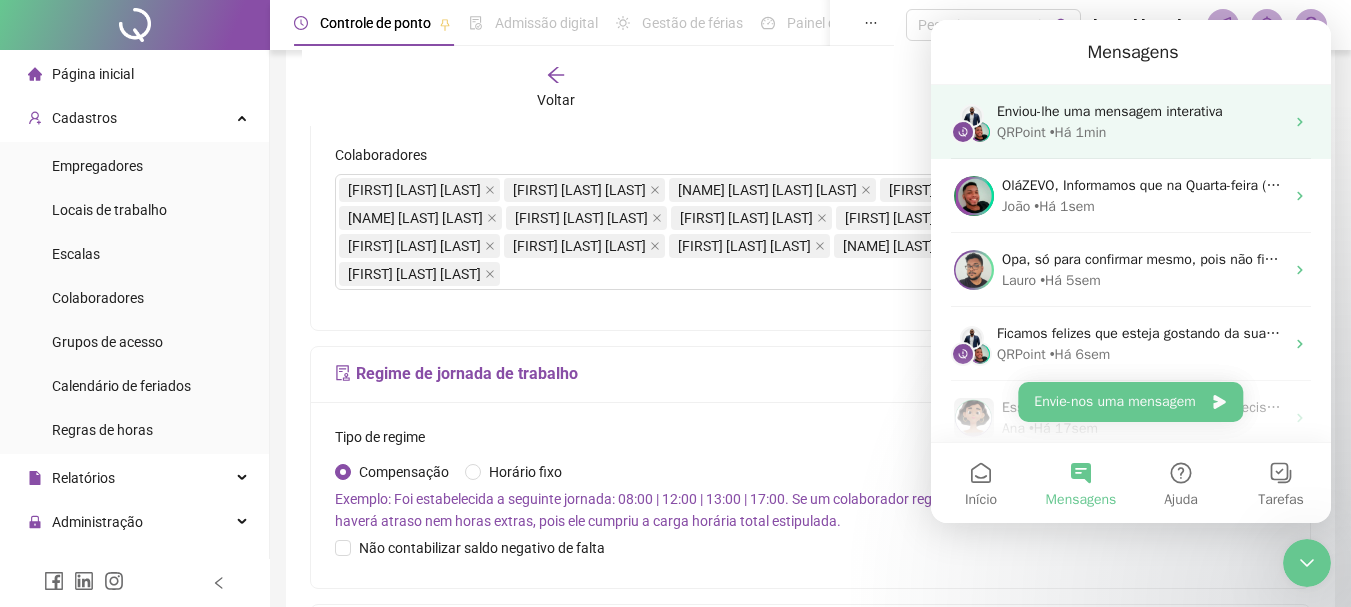 click on "QRPoint •  Há 1min" at bounding box center [1140, 132] 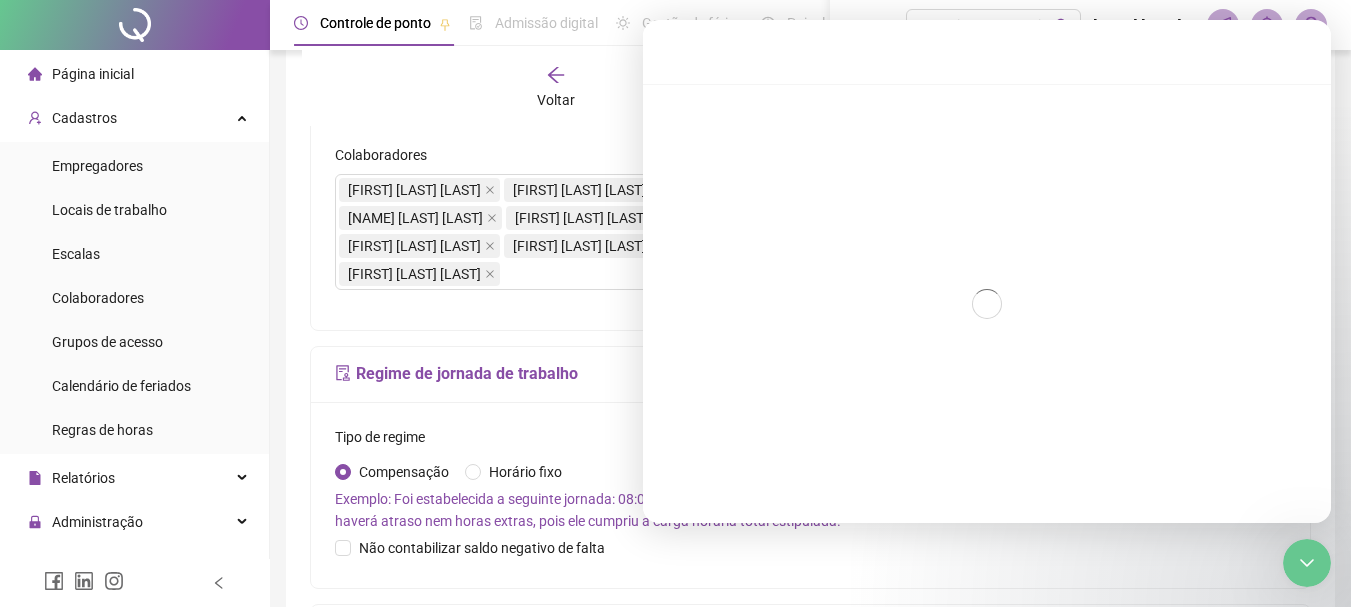 scroll, scrollTop: 264, scrollLeft: 0, axis: vertical 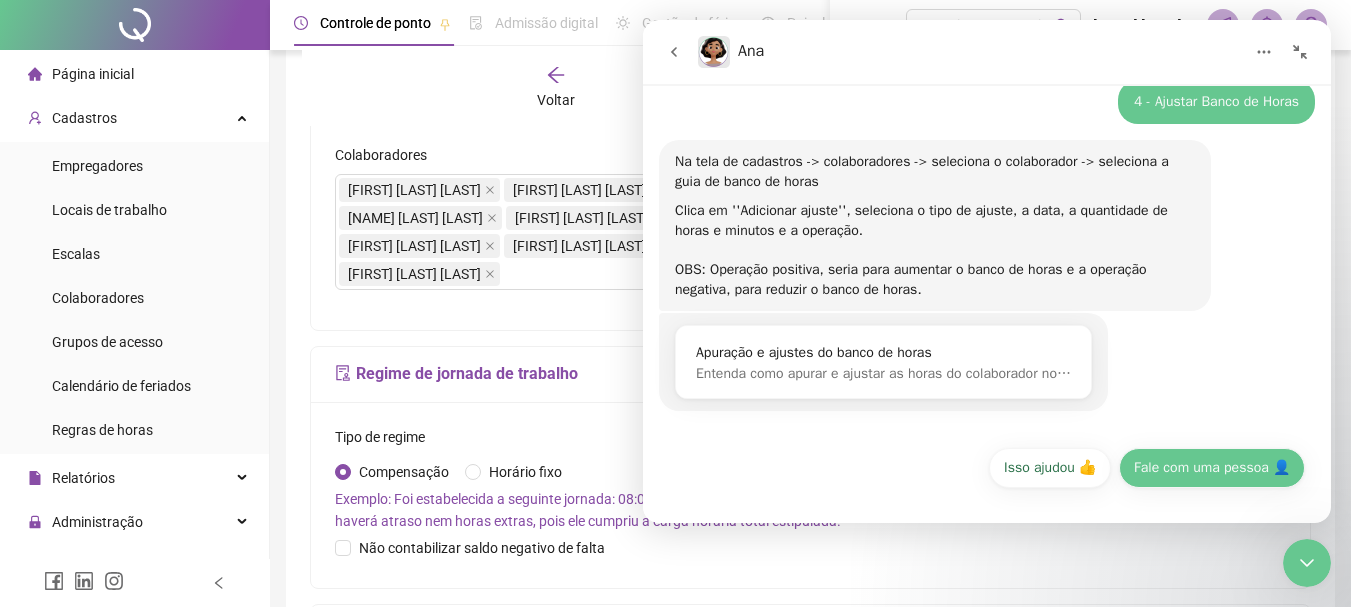 click on "Fale com uma pessoa 👤" at bounding box center [1212, 468] 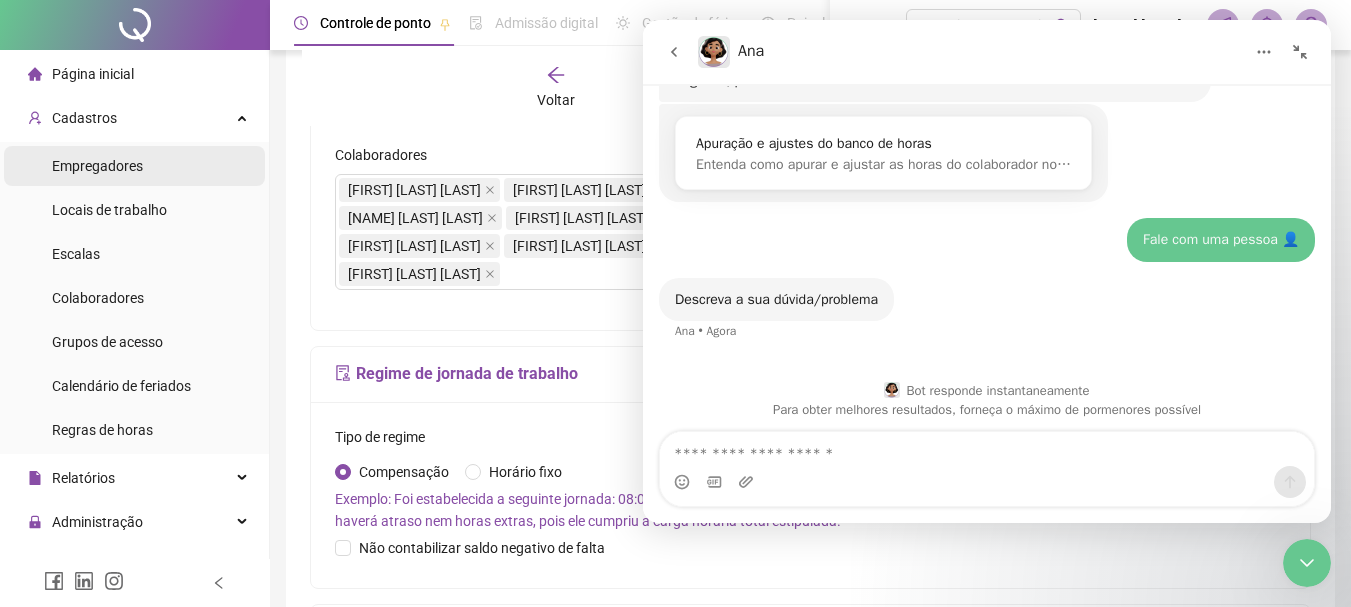 scroll, scrollTop: 479, scrollLeft: 0, axis: vertical 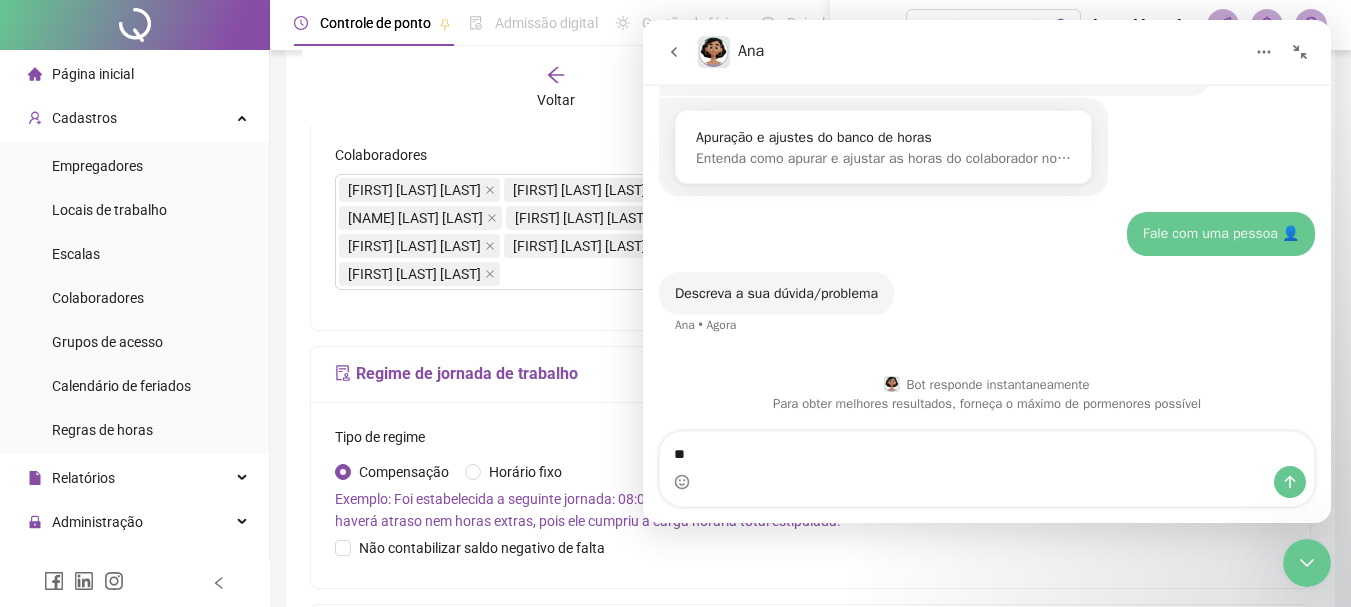 type on "*" 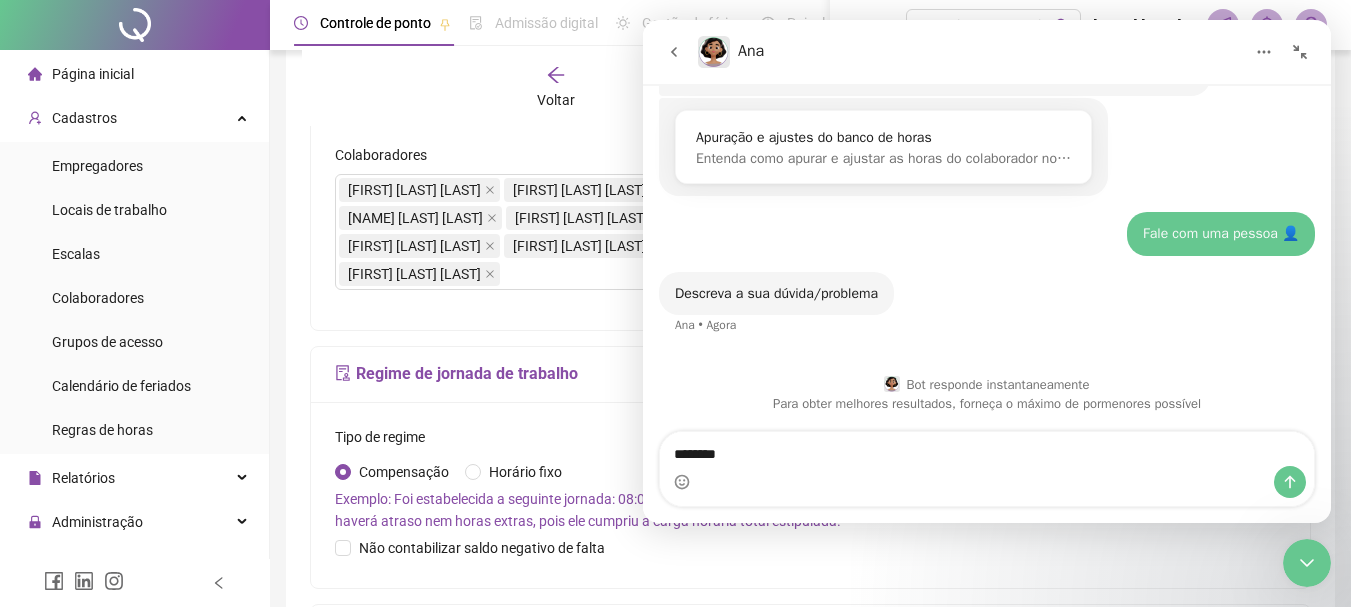 type on "********" 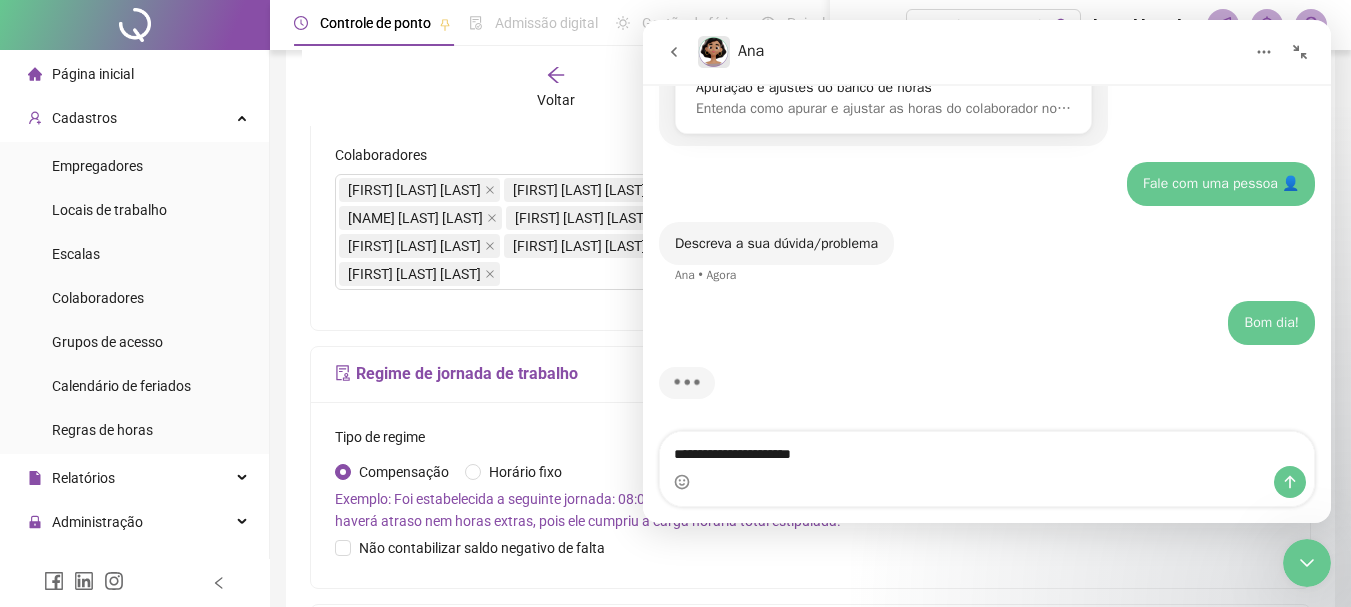 scroll, scrollTop: 539, scrollLeft: 0, axis: vertical 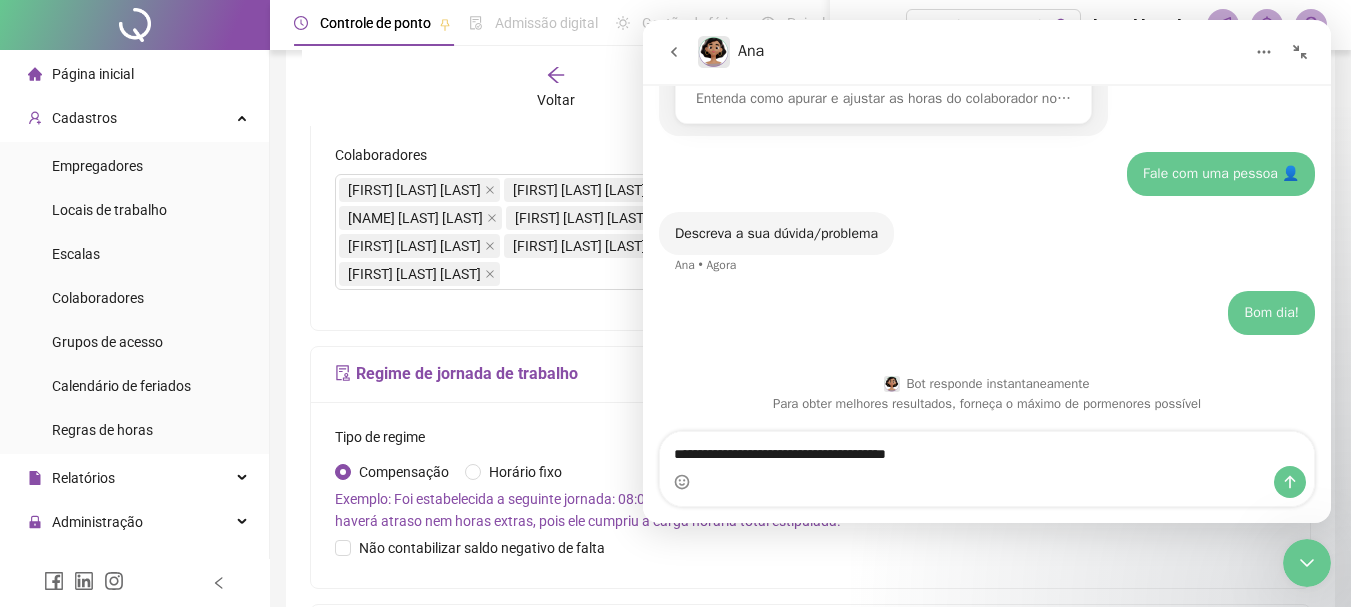 type on "**********" 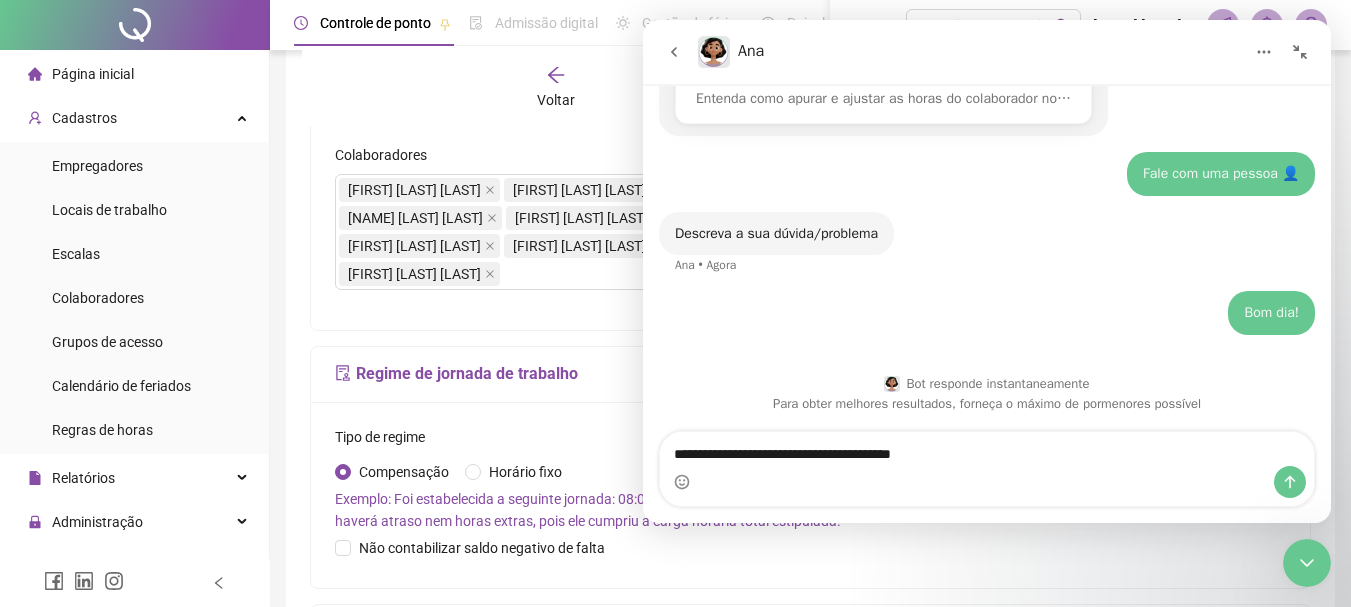 type 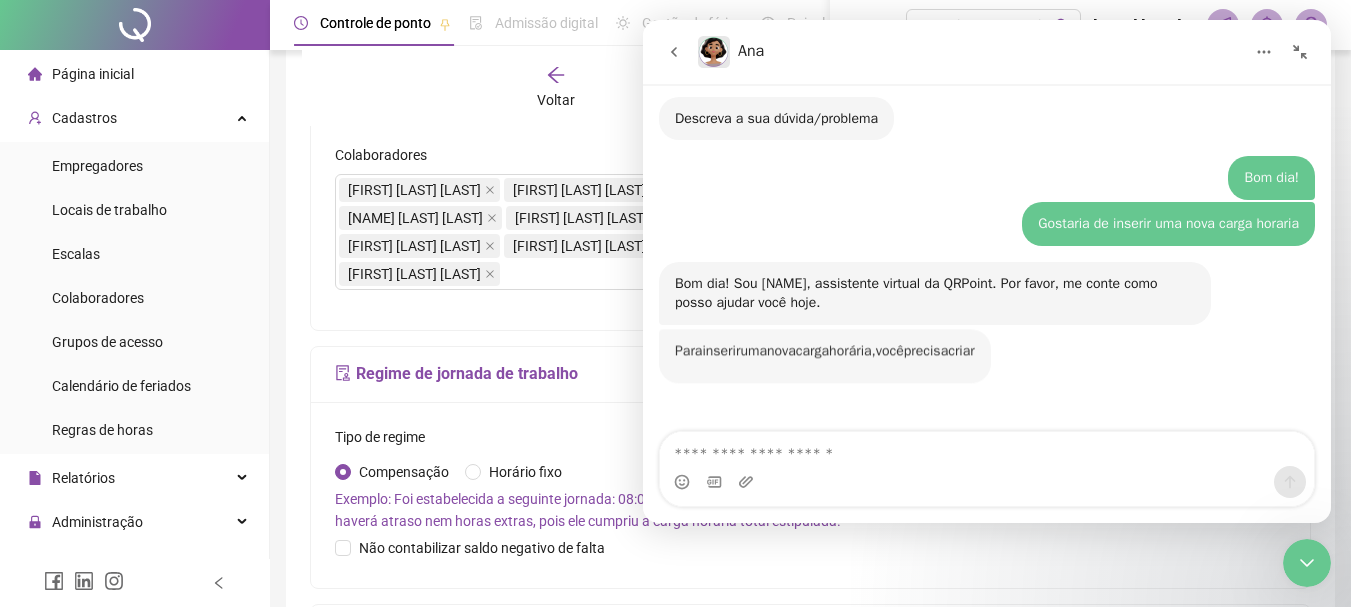 scroll, scrollTop: 687, scrollLeft: 0, axis: vertical 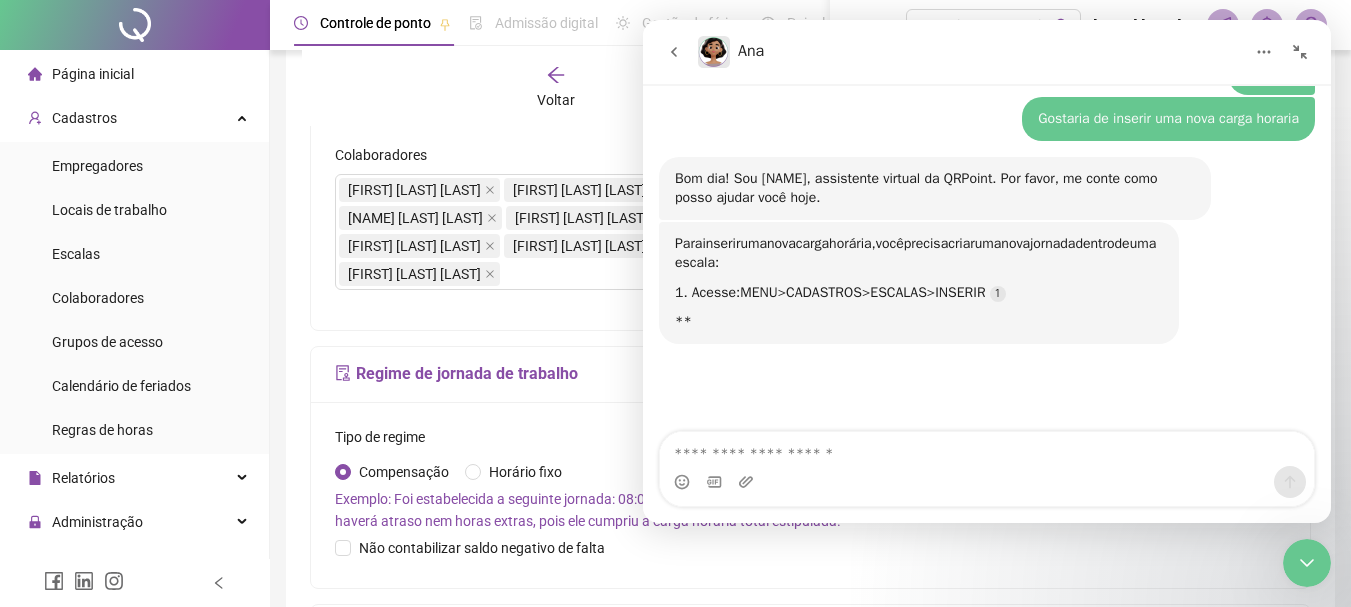 click on "Página inicial" at bounding box center [81, 74] 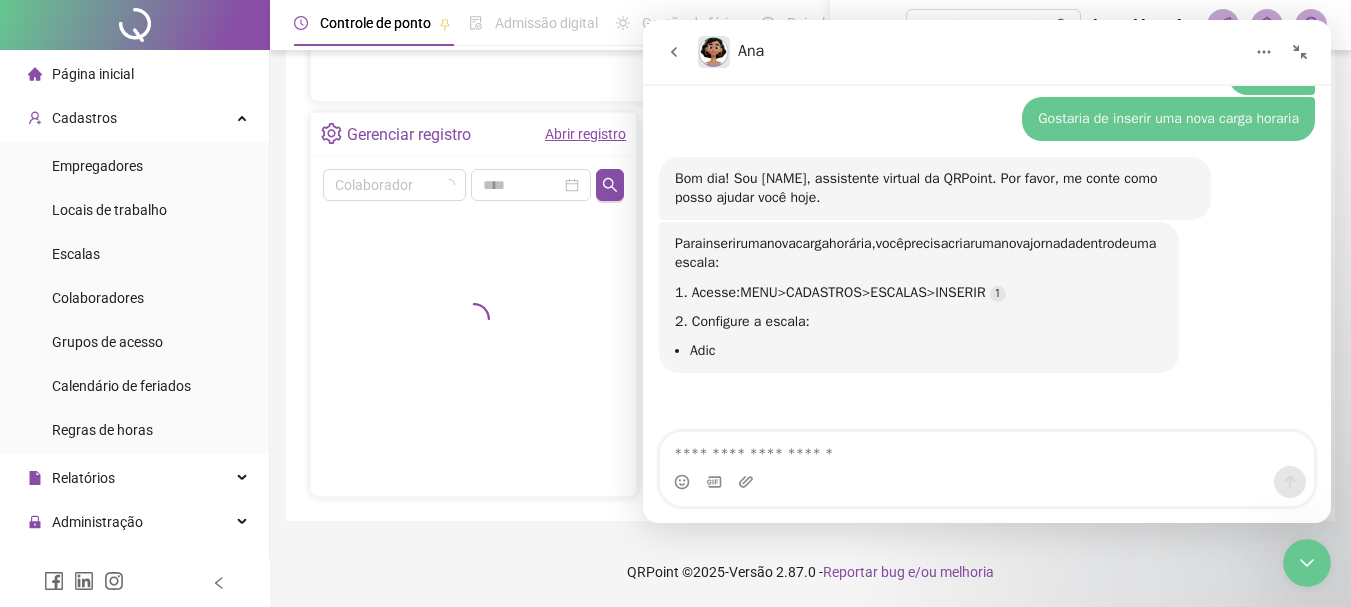 scroll, scrollTop: 376, scrollLeft: 0, axis: vertical 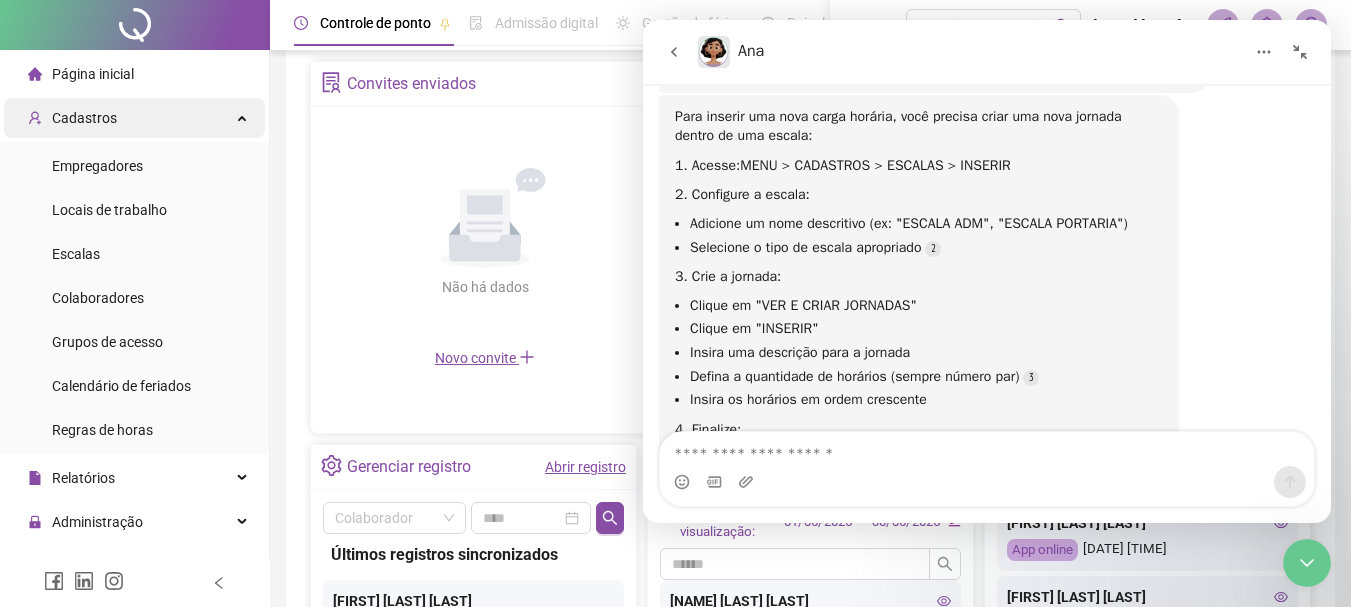 click on "Cadastros" at bounding box center (84, 118) 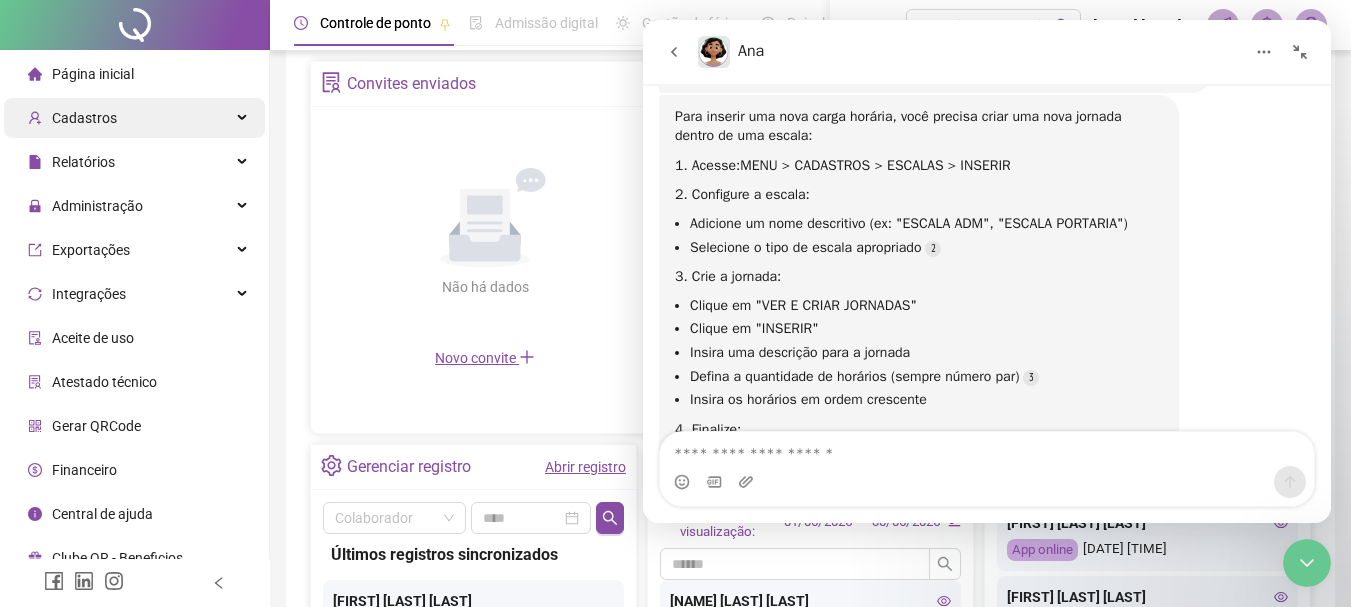 click on "Cadastros" at bounding box center [84, 118] 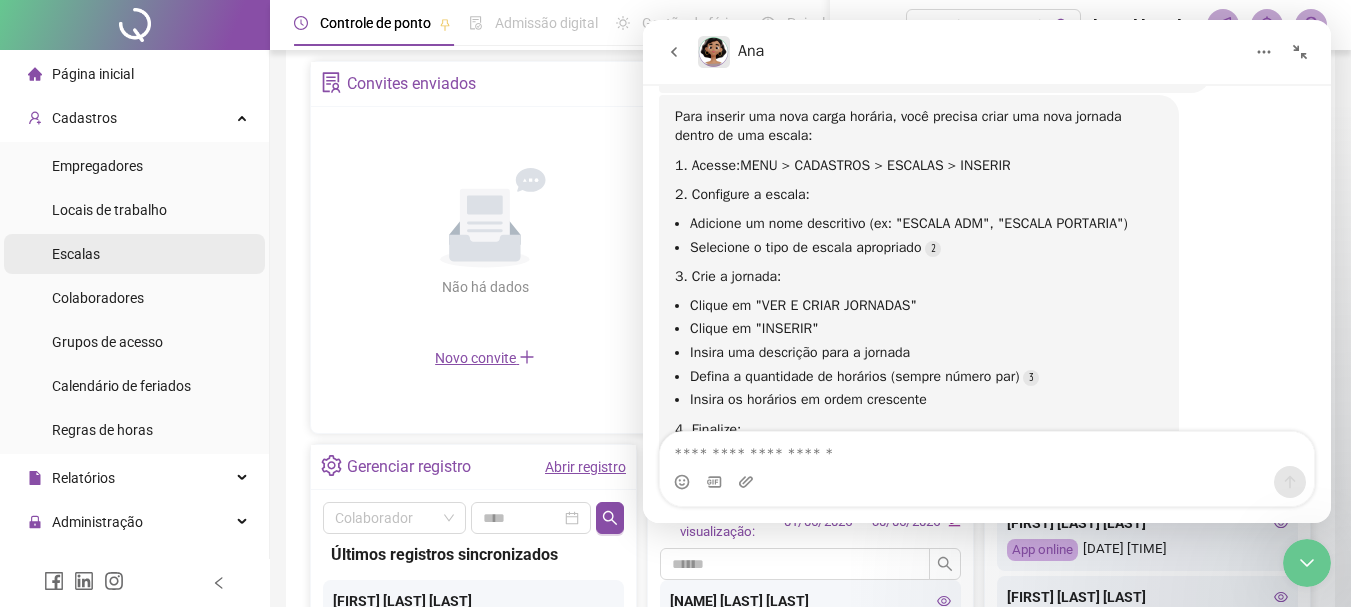 click on "Escalas" at bounding box center (76, 254) 